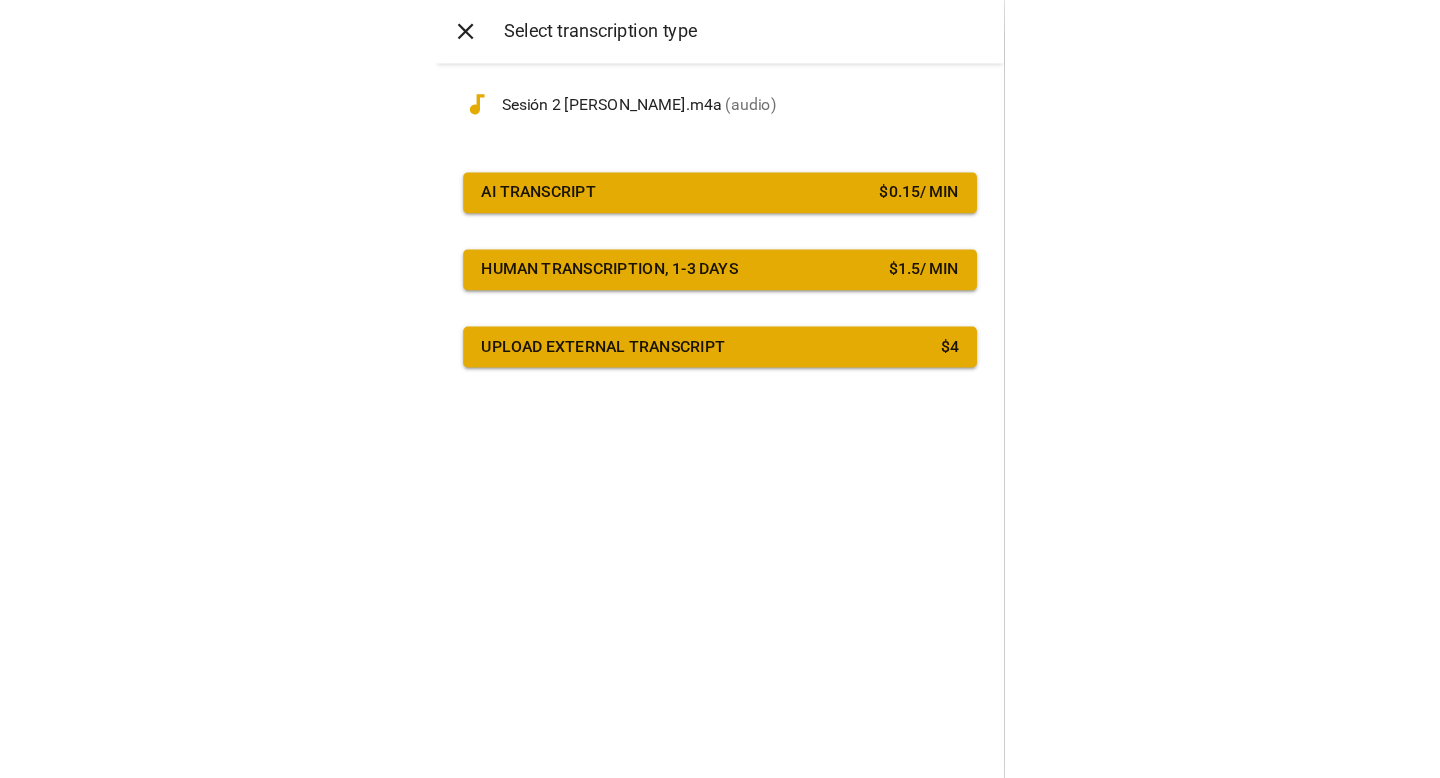 scroll, scrollTop: 0, scrollLeft: 0, axis: both 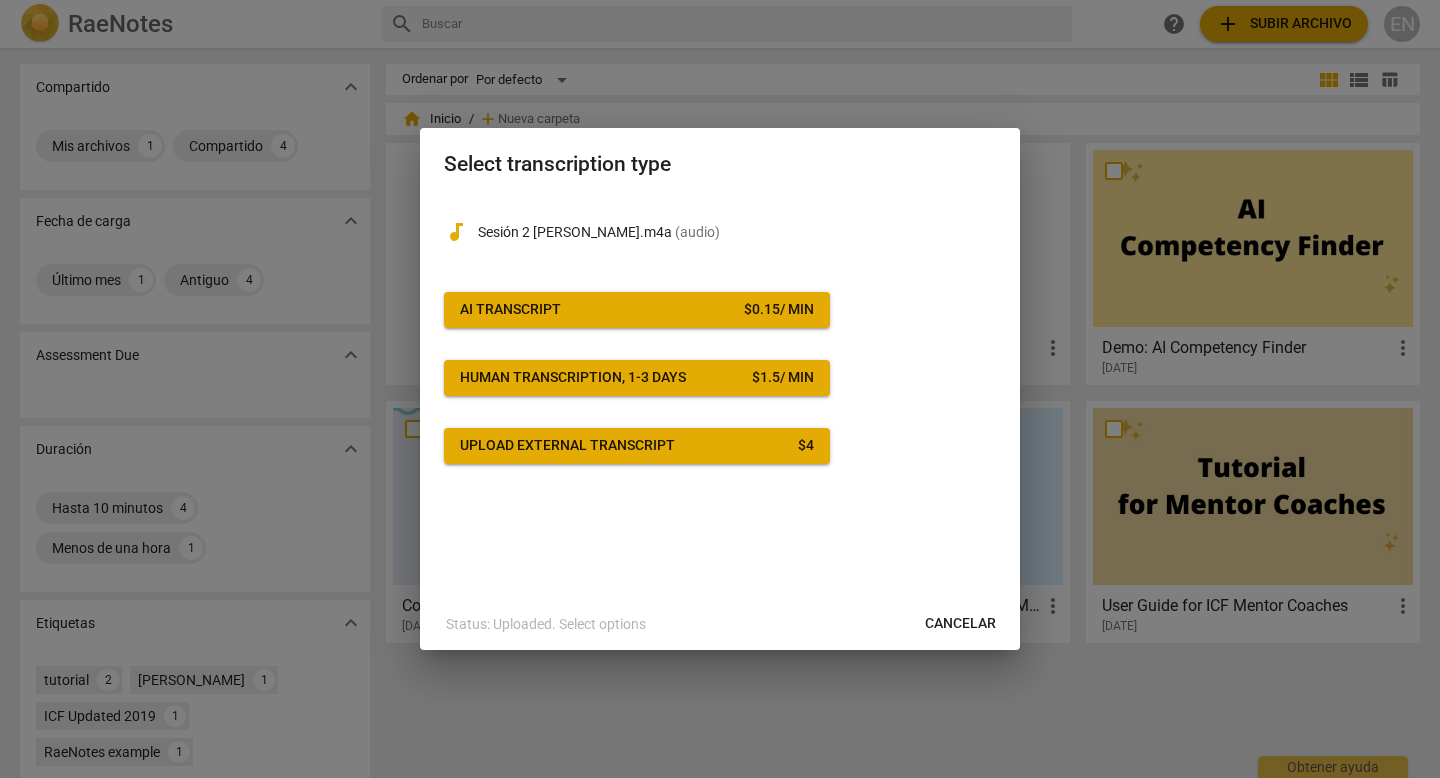 click on "AI Transcript" at bounding box center (510, 310) 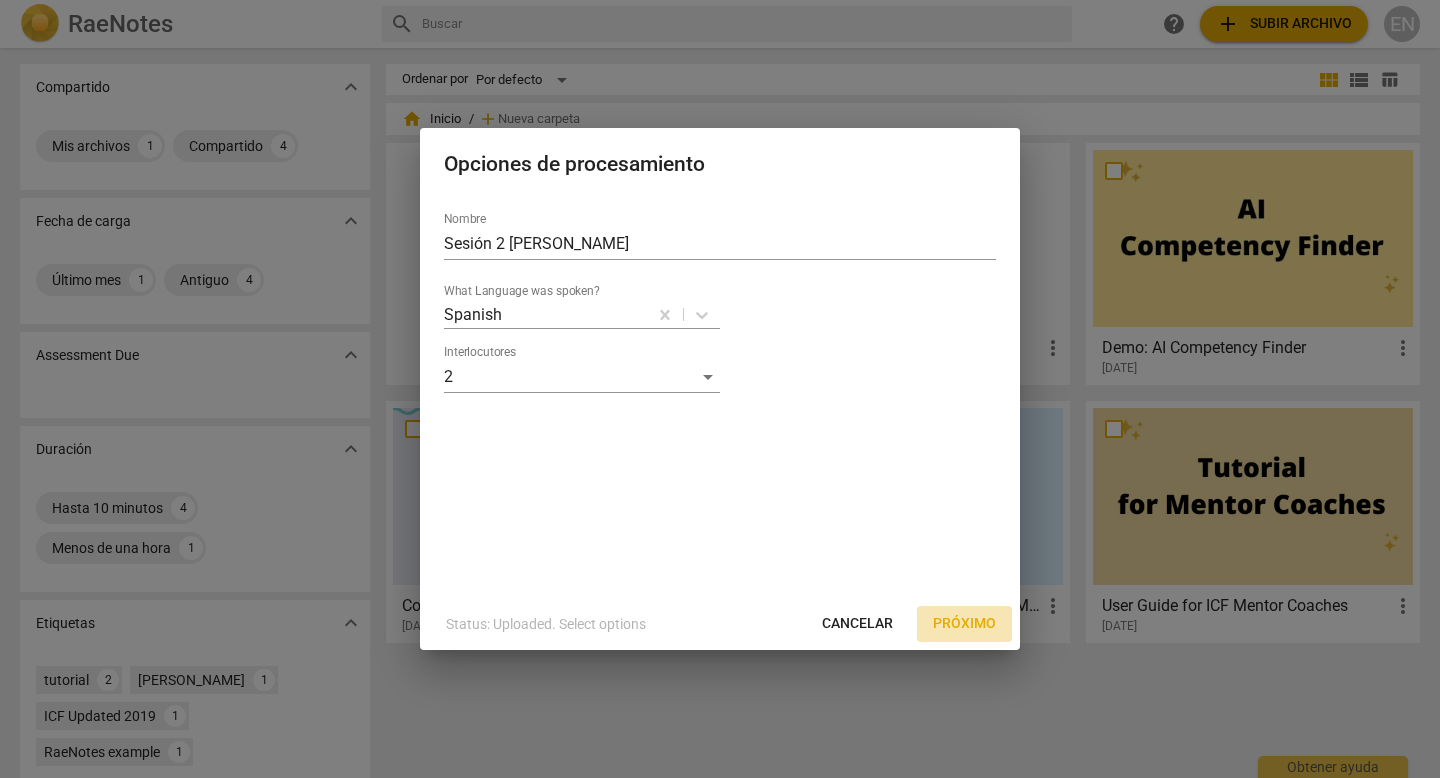 click on "Próximo" at bounding box center [964, 624] 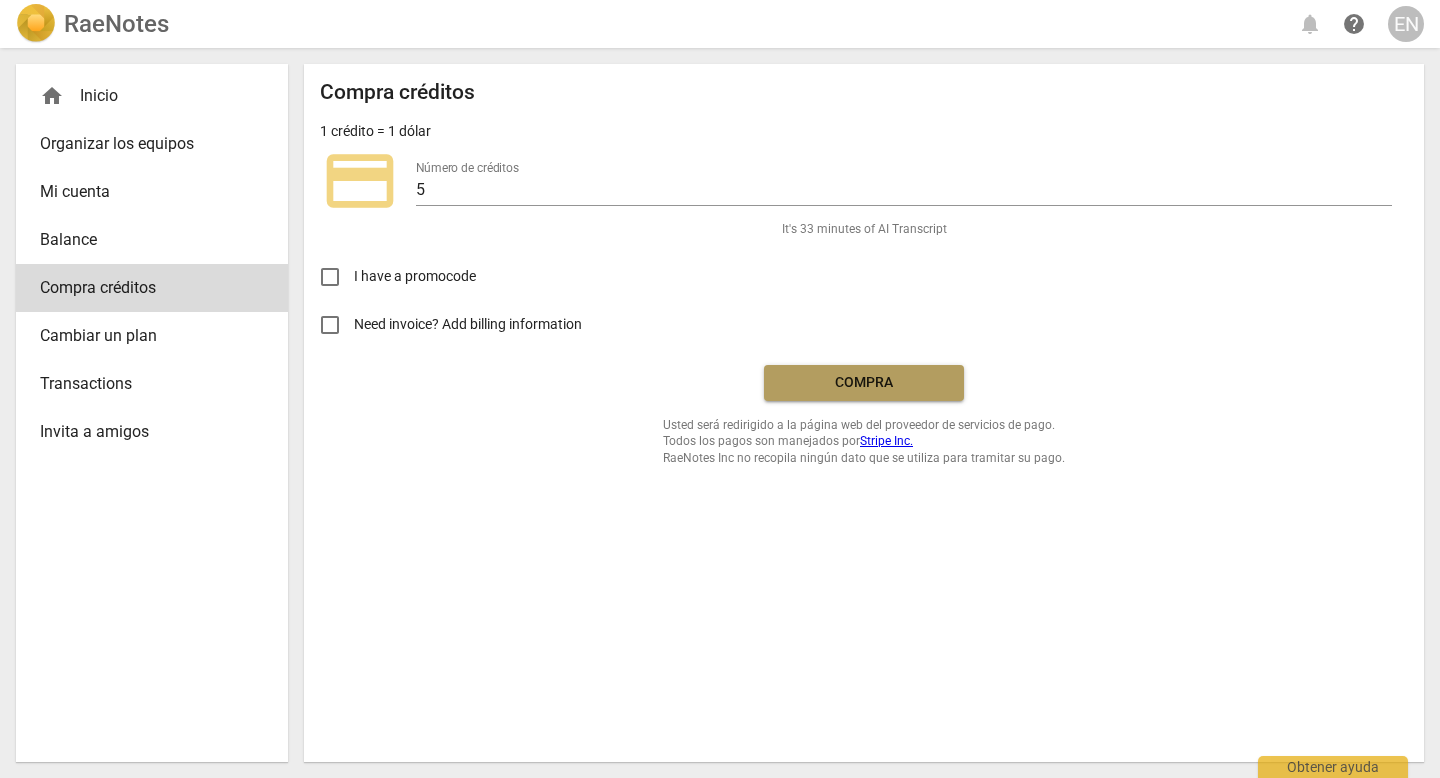 click on "Compra" at bounding box center (864, 383) 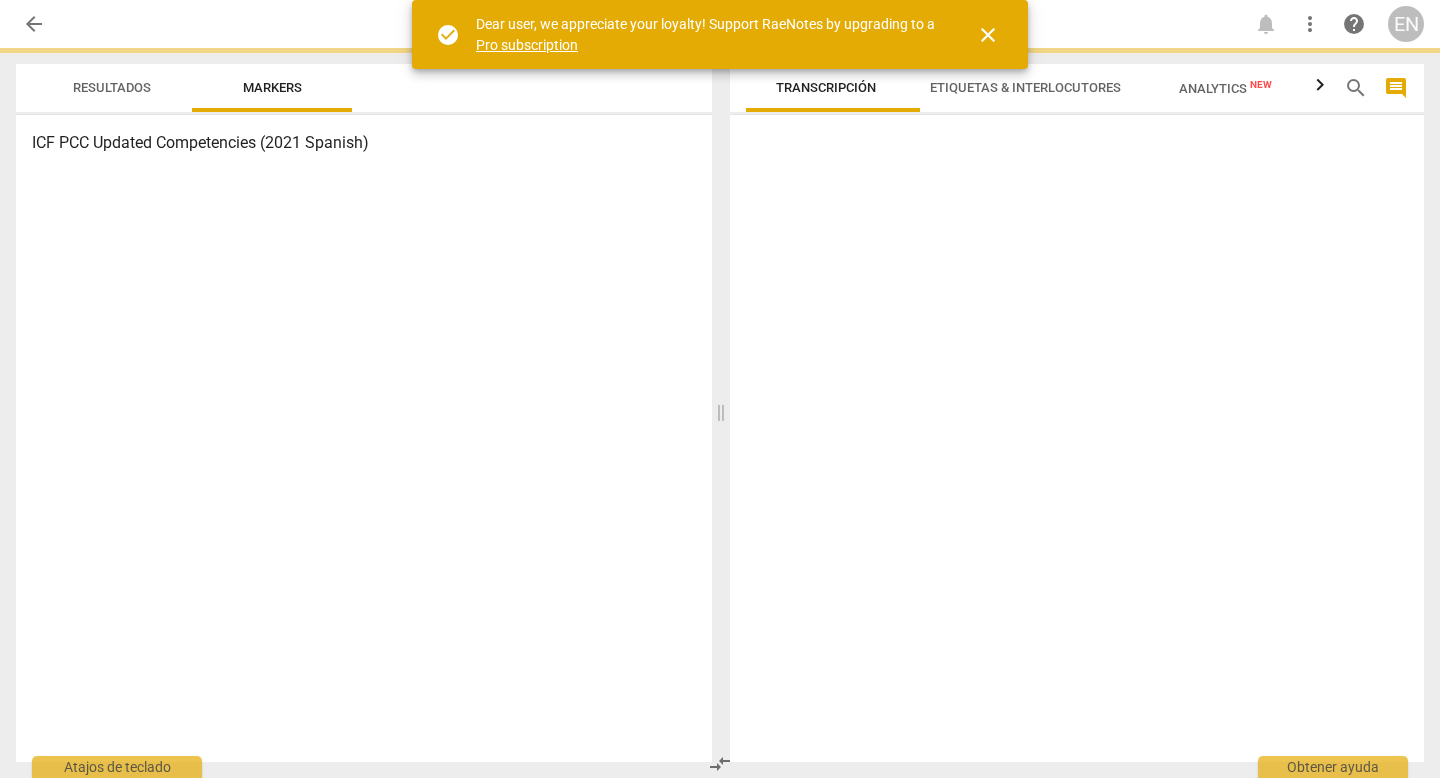 scroll, scrollTop: 0, scrollLeft: 0, axis: both 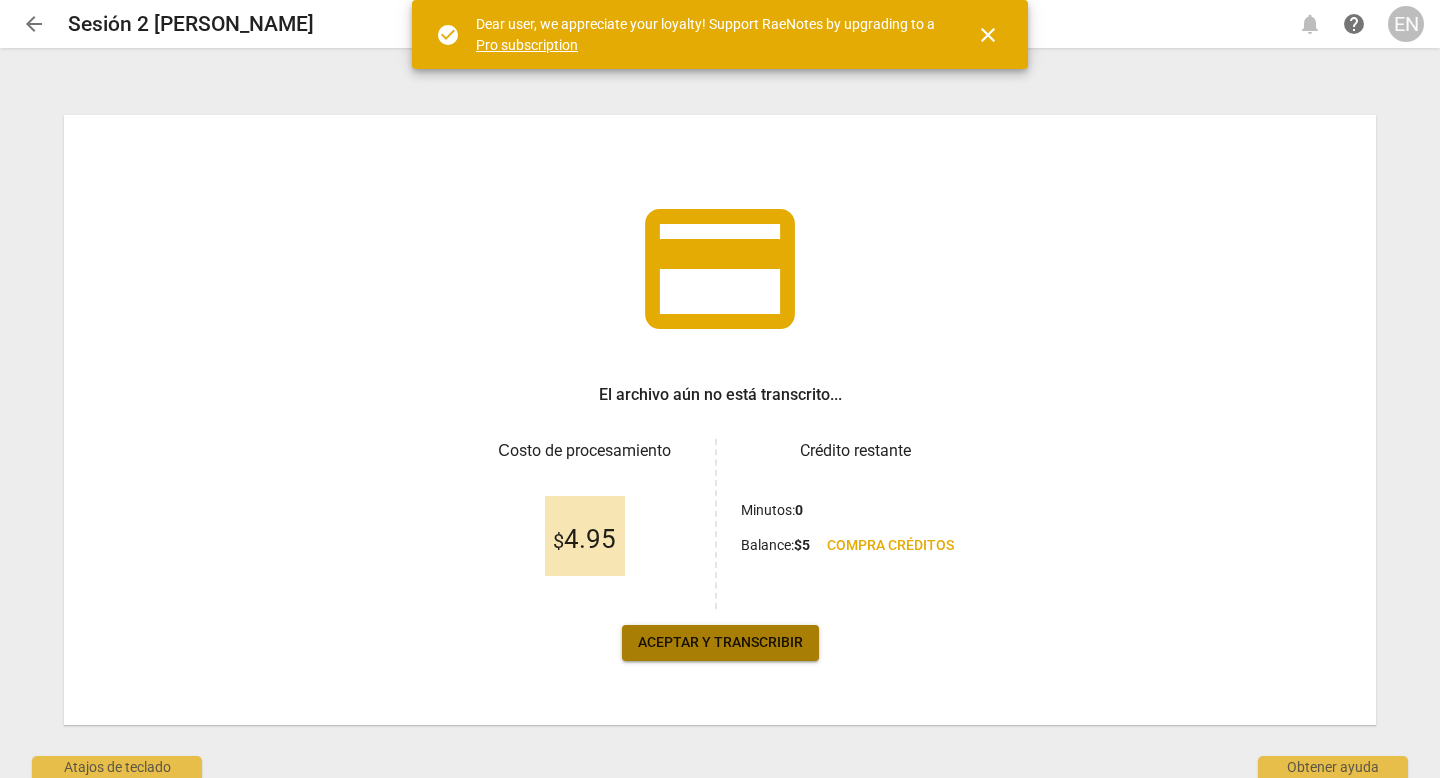 click on "Aceptar y transcribir" at bounding box center [720, 643] 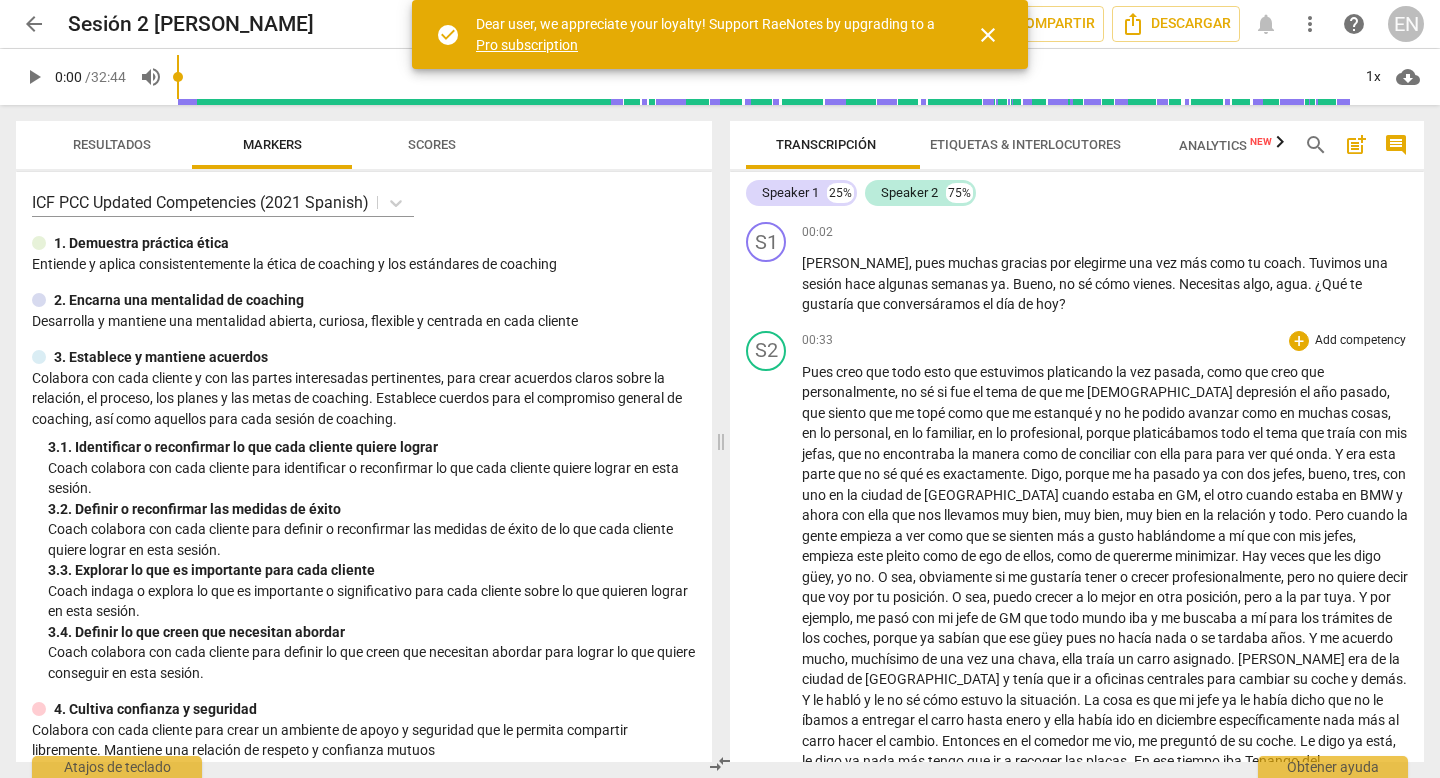 scroll, scrollTop: 10, scrollLeft: 0, axis: vertical 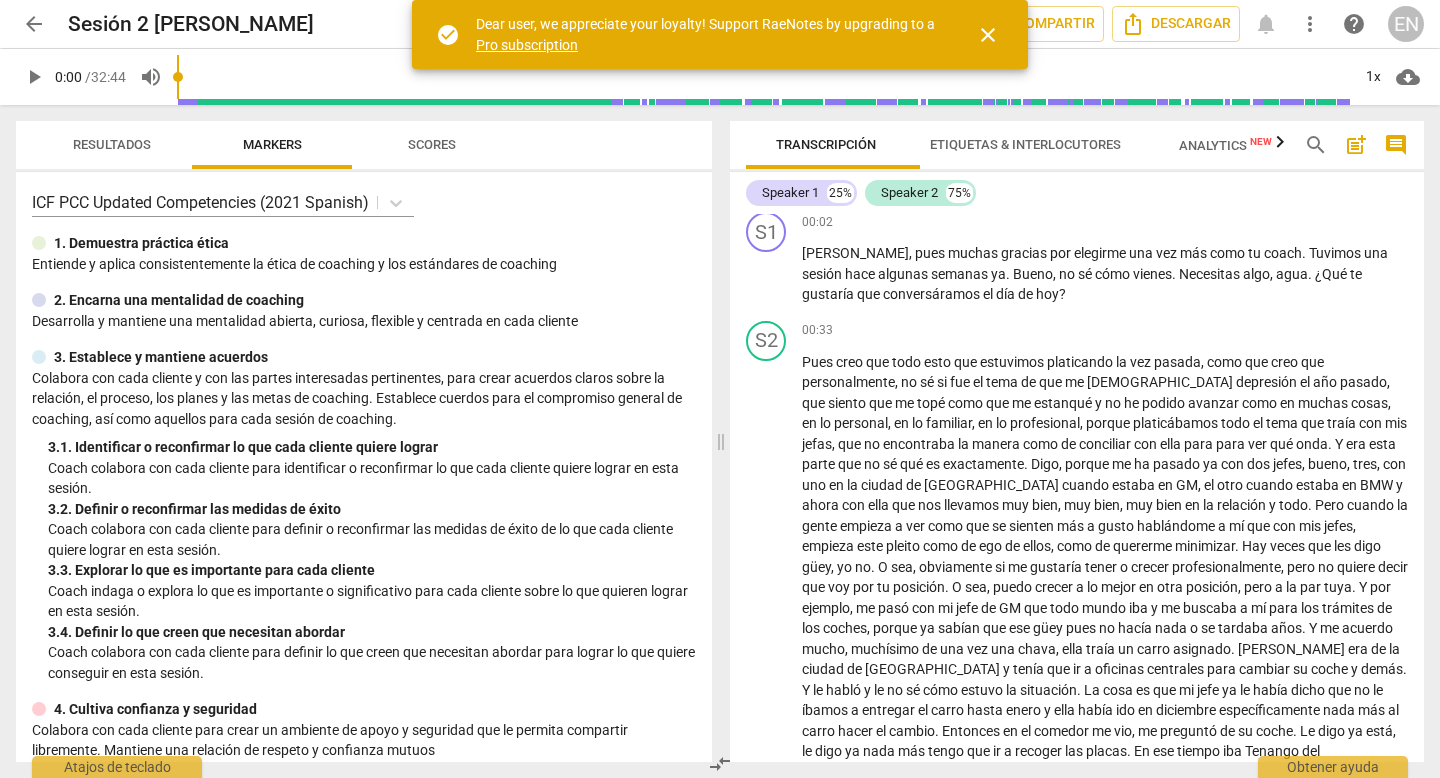 click on "Resultados" at bounding box center [112, 144] 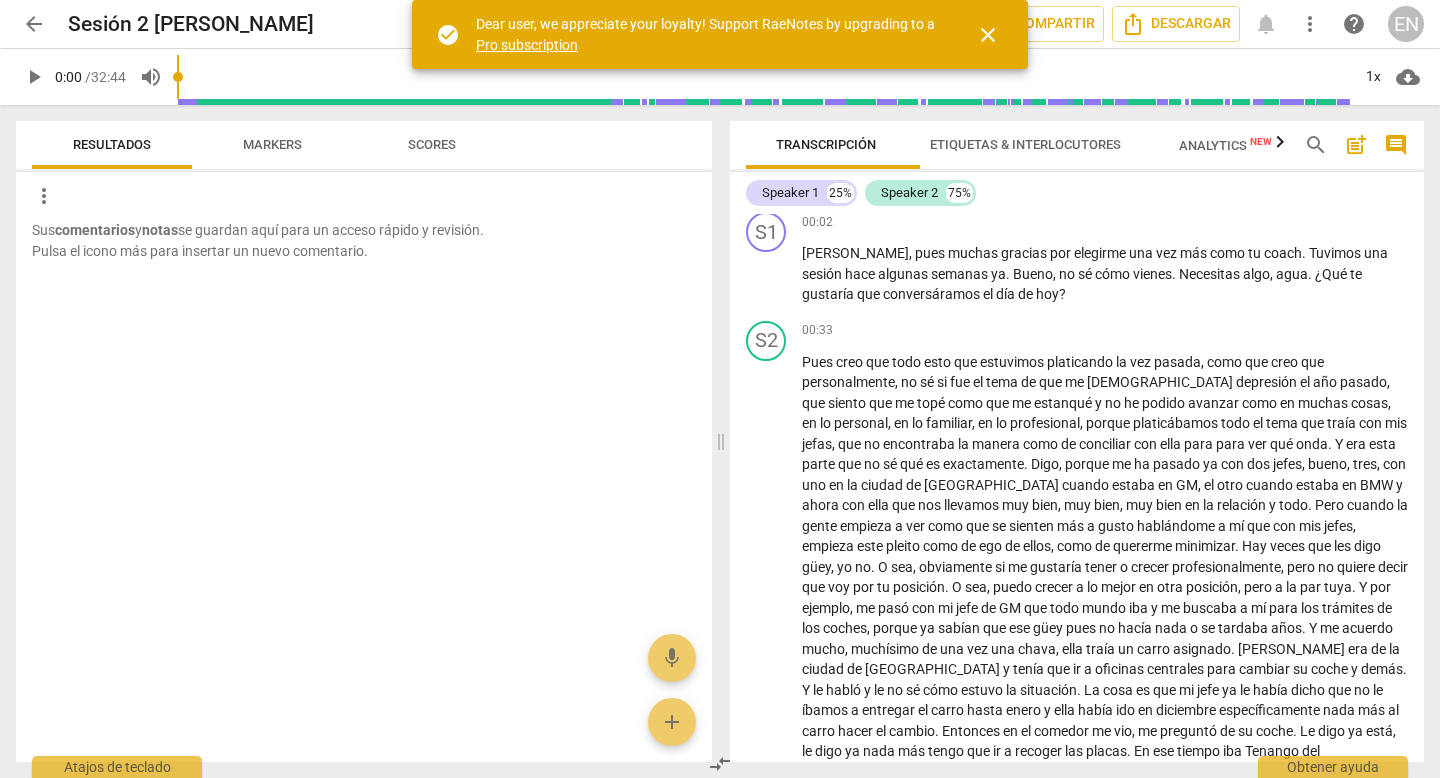 click on "Scores" at bounding box center [432, 144] 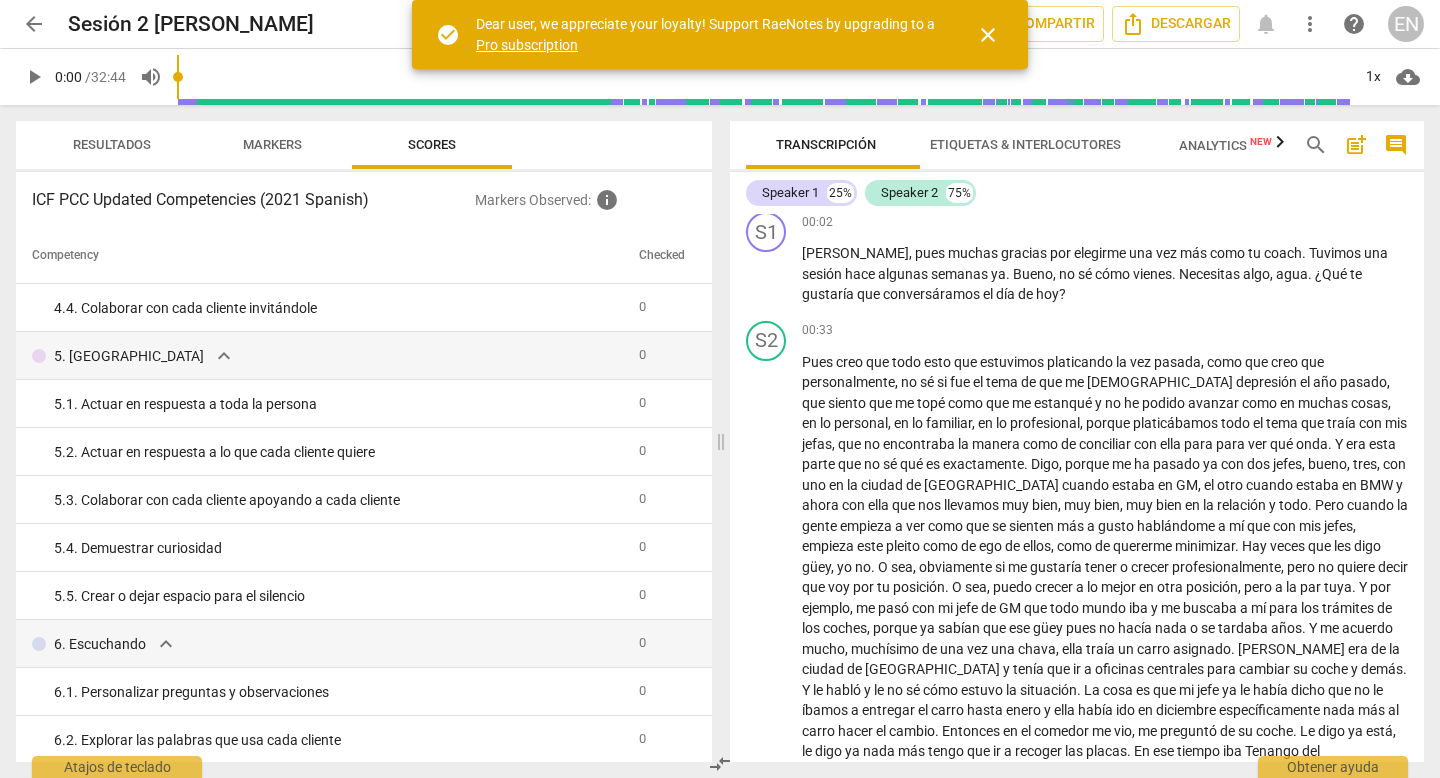 scroll, scrollTop: 533, scrollLeft: 0, axis: vertical 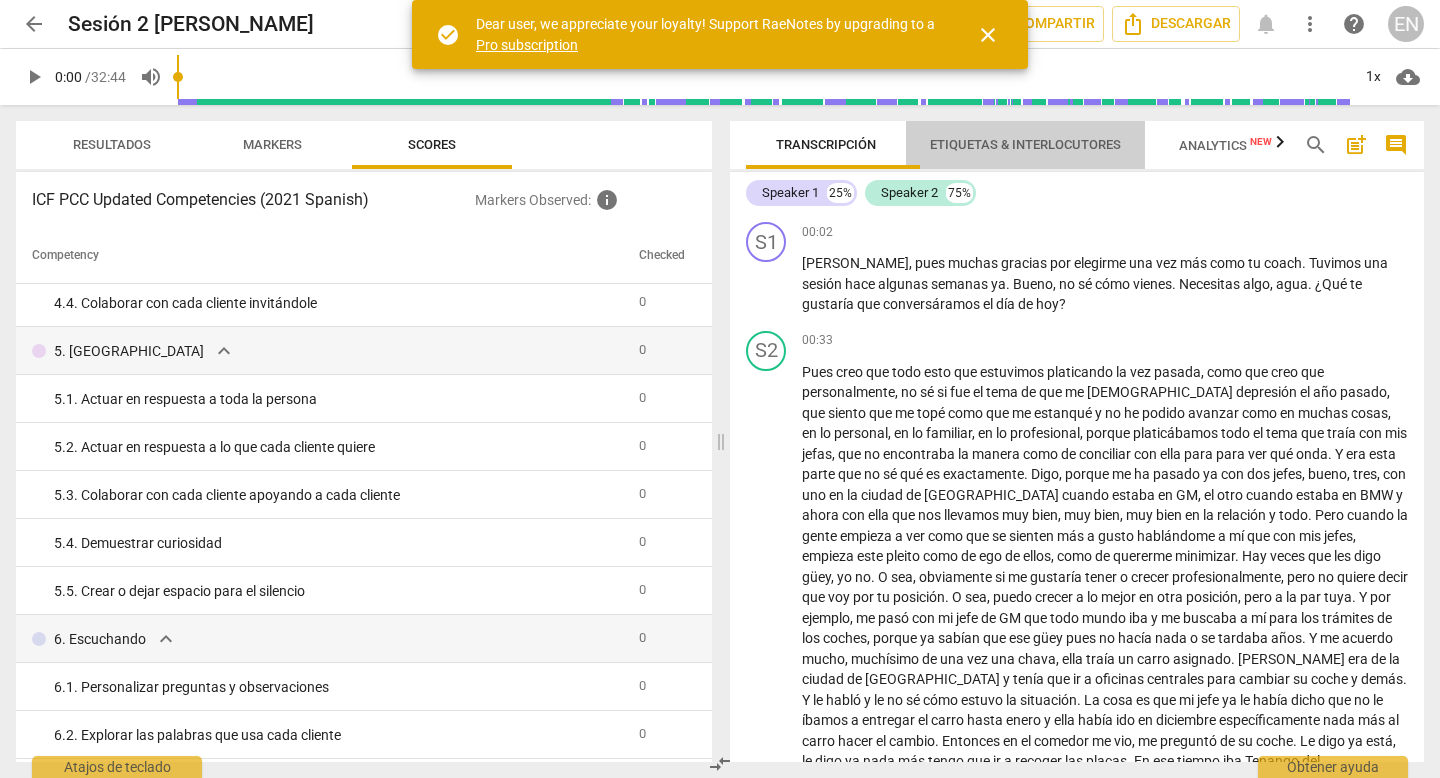 click on "Etiquetas & Interlocutores" at bounding box center (1025, 144) 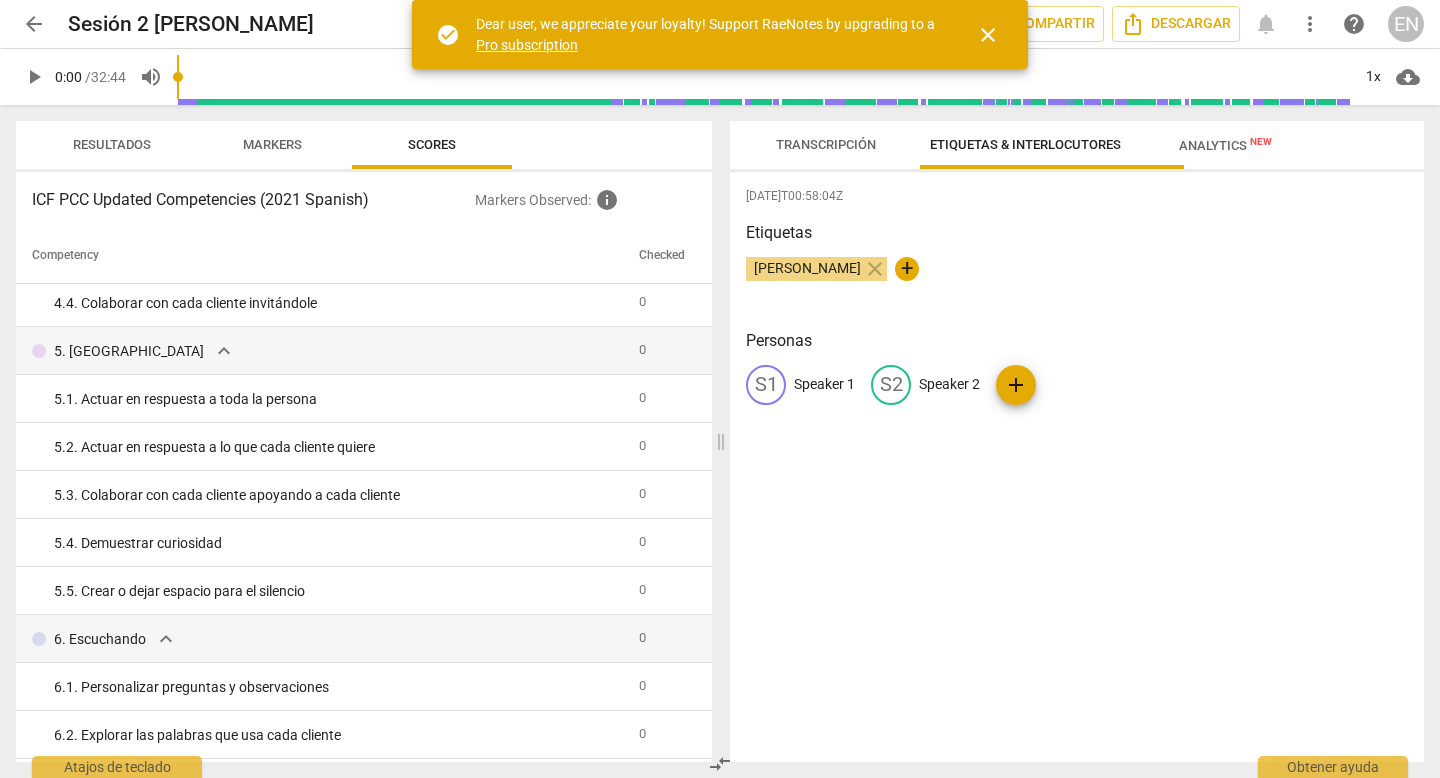 click on "Transcripción" at bounding box center [826, 144] 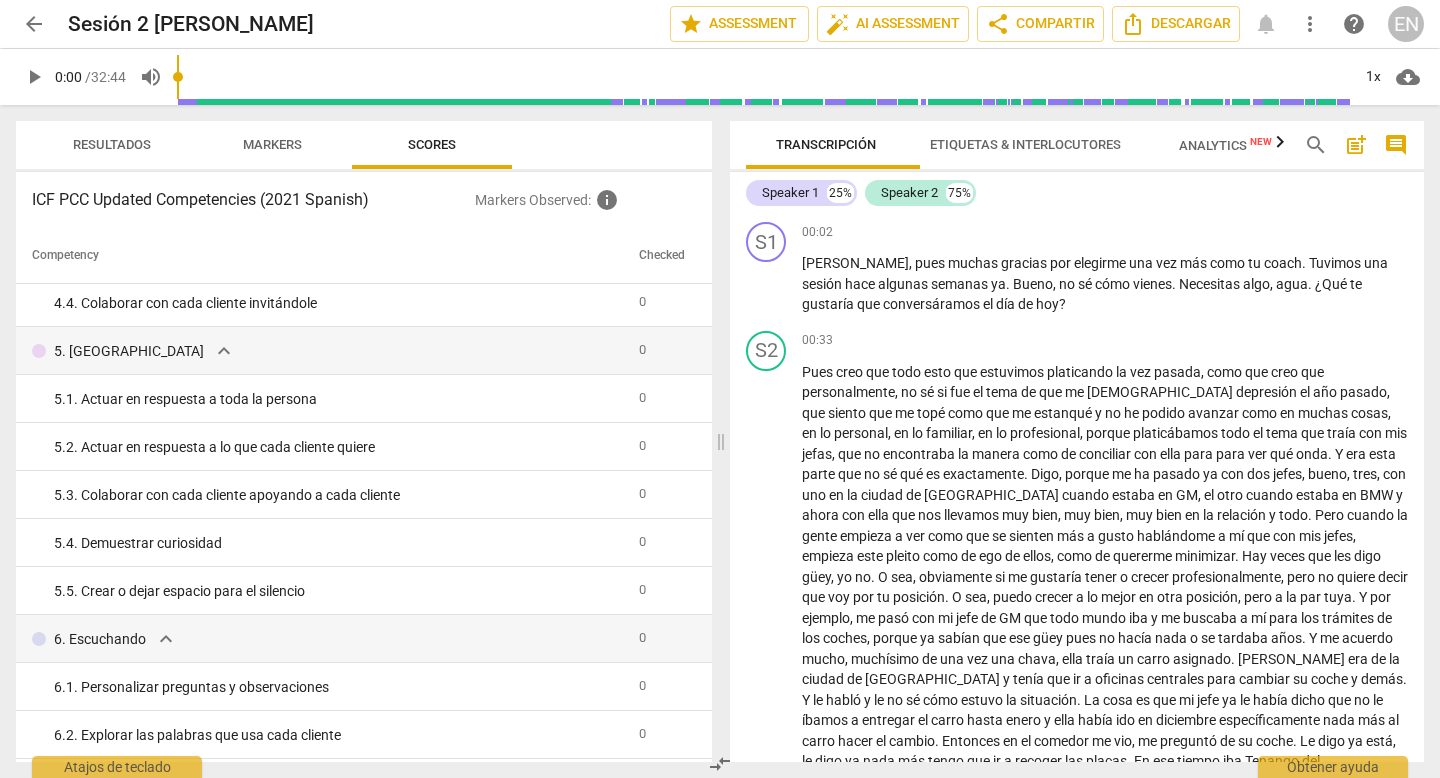 click on "Etiquetas & Interlocutores" at bounding box center [1025, 144] 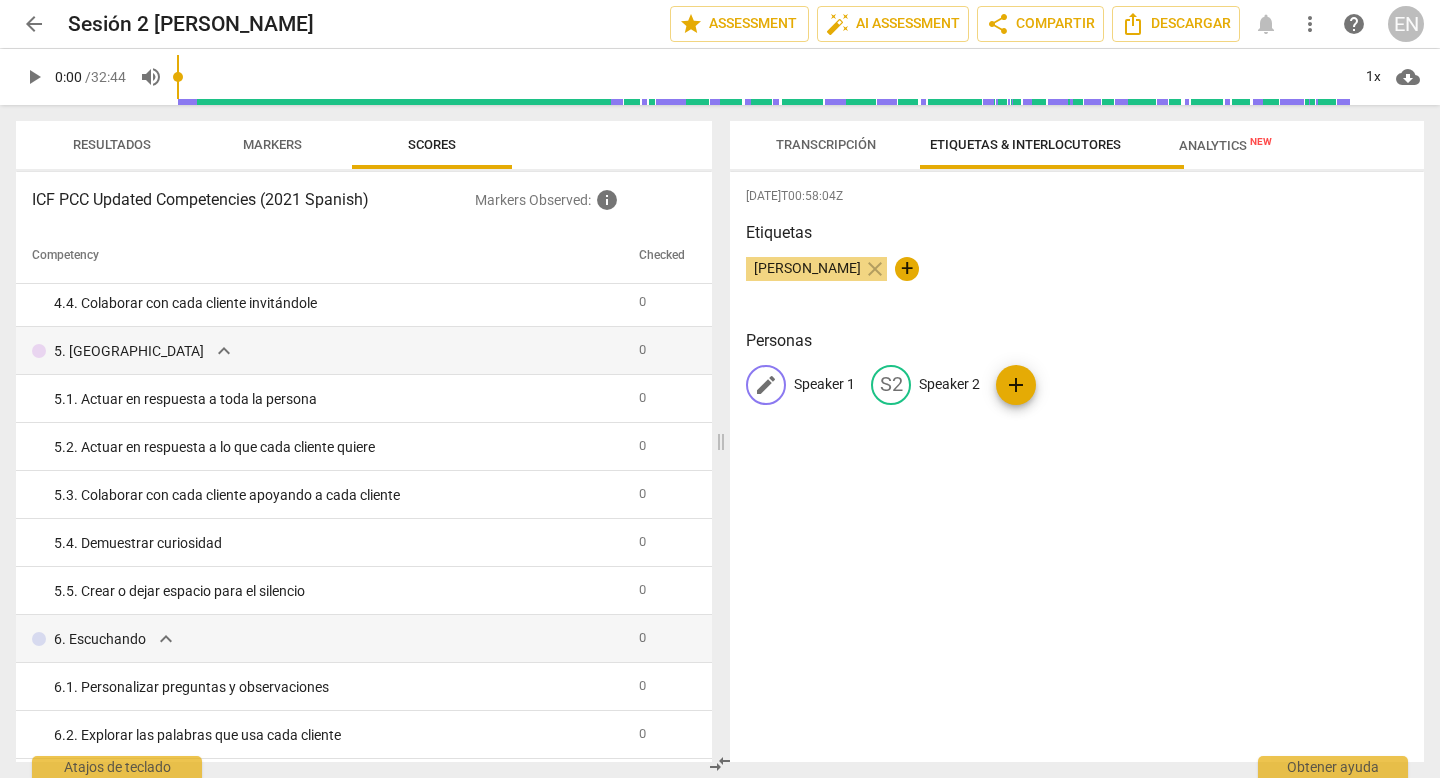 click on "edit" at bounding box center [766, 385] 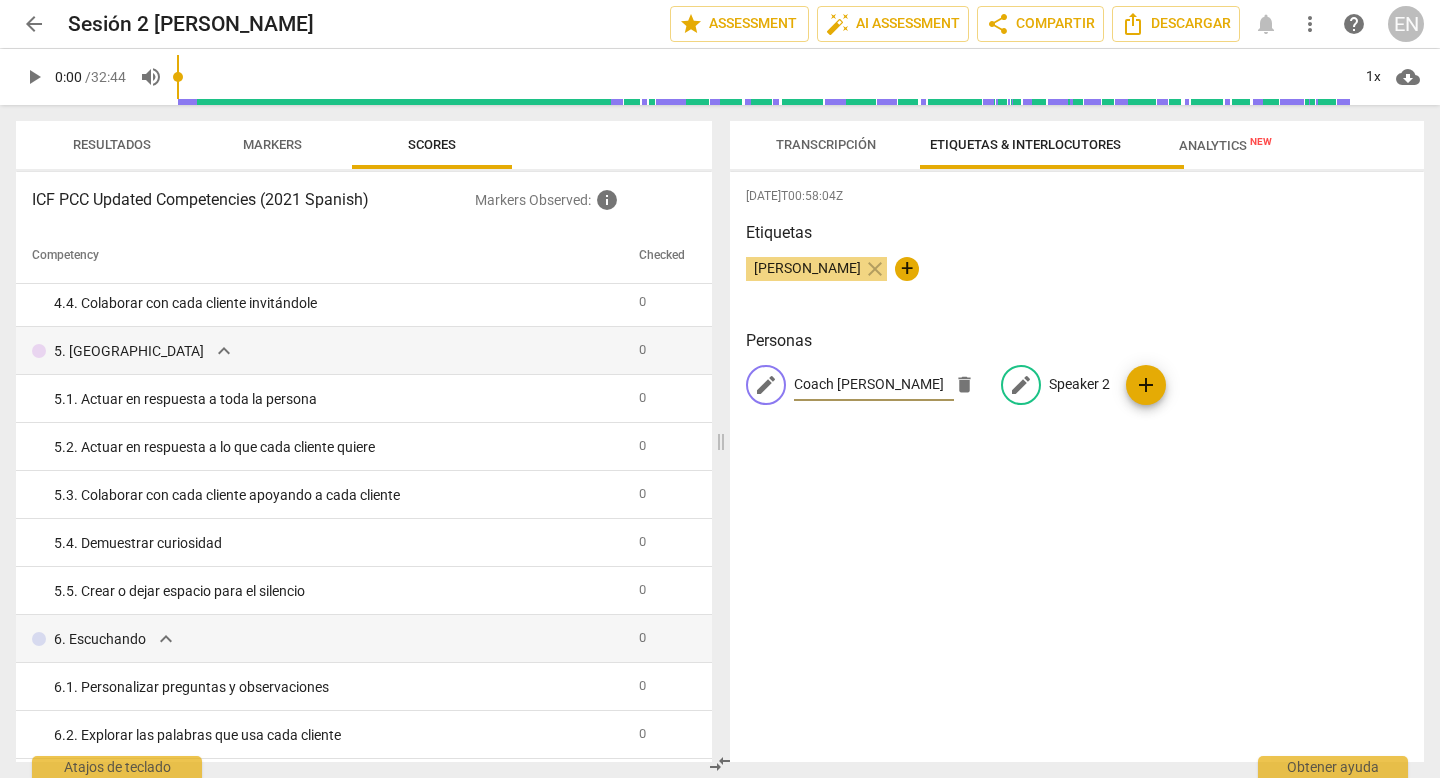 type on "Coach [PERSON_NAME]" 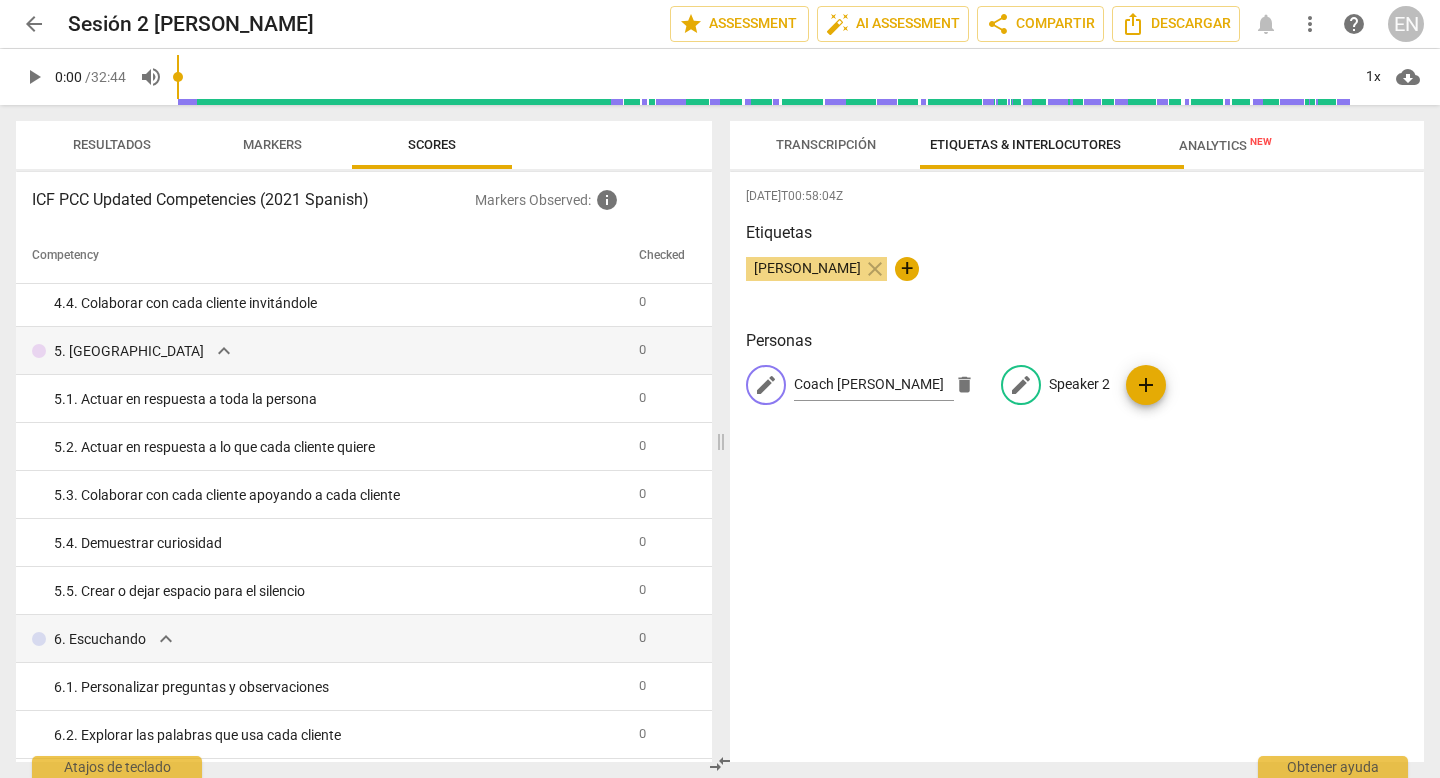 click on "edit" at bounding box center [1021, 385] 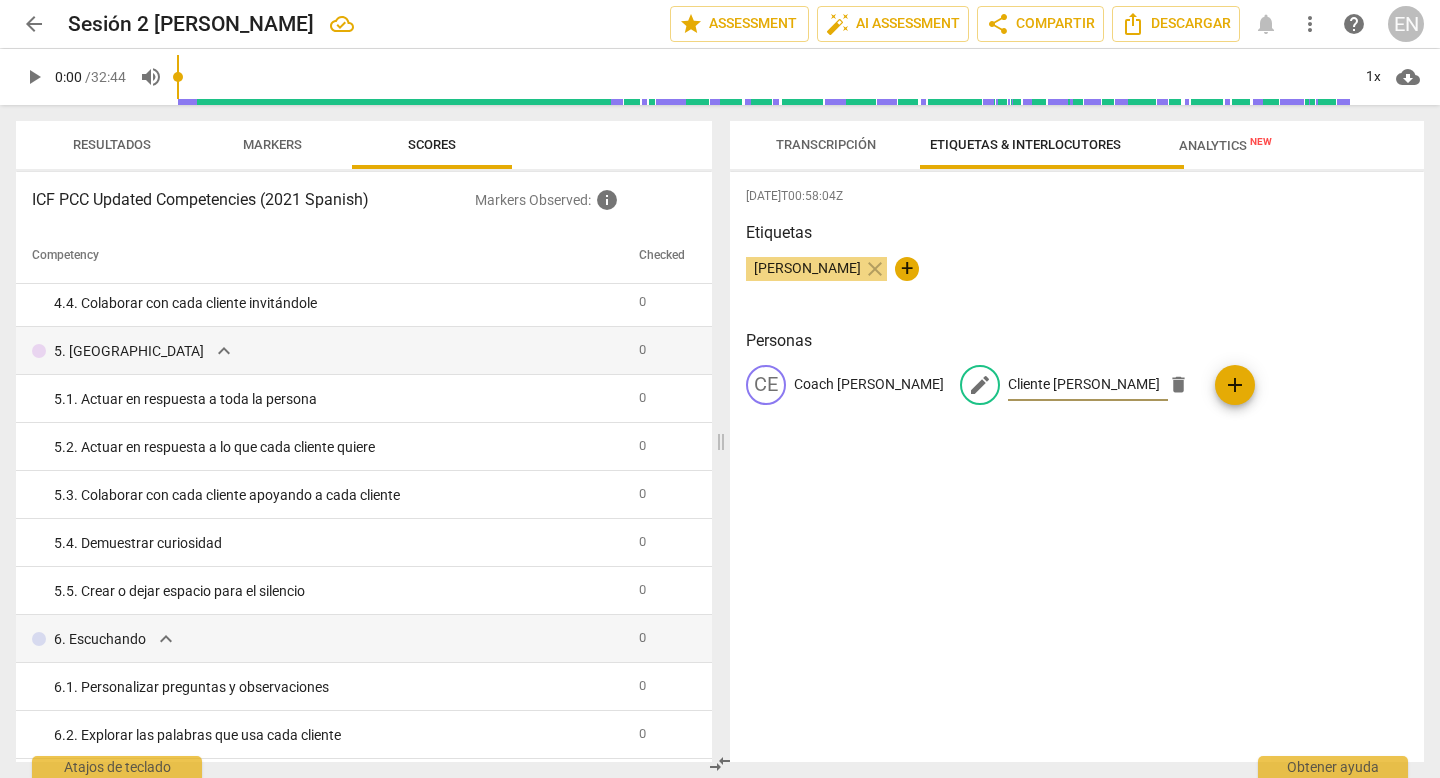 type on "Cliente [PERSON_NAME]" 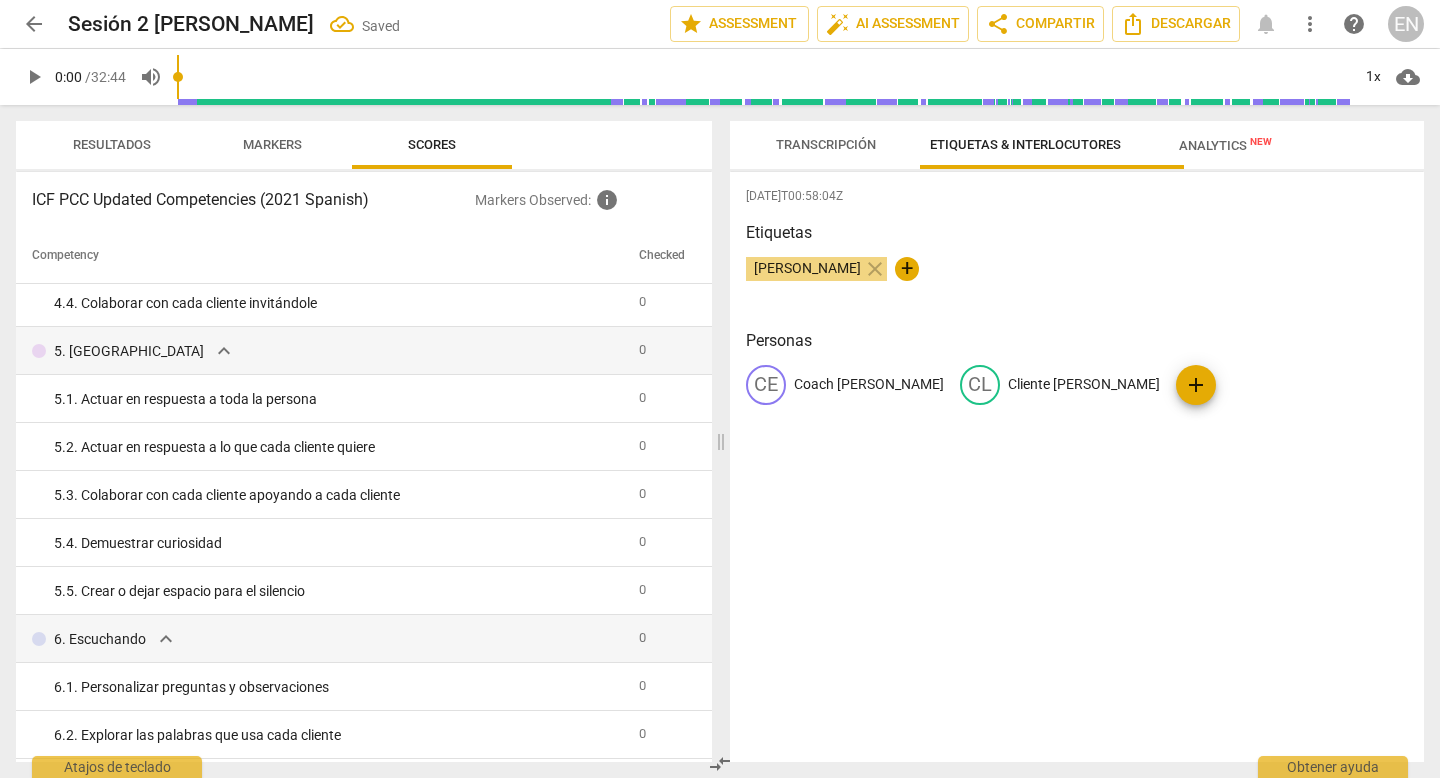 click on "Transcripción" at bounding box center [826, 144] 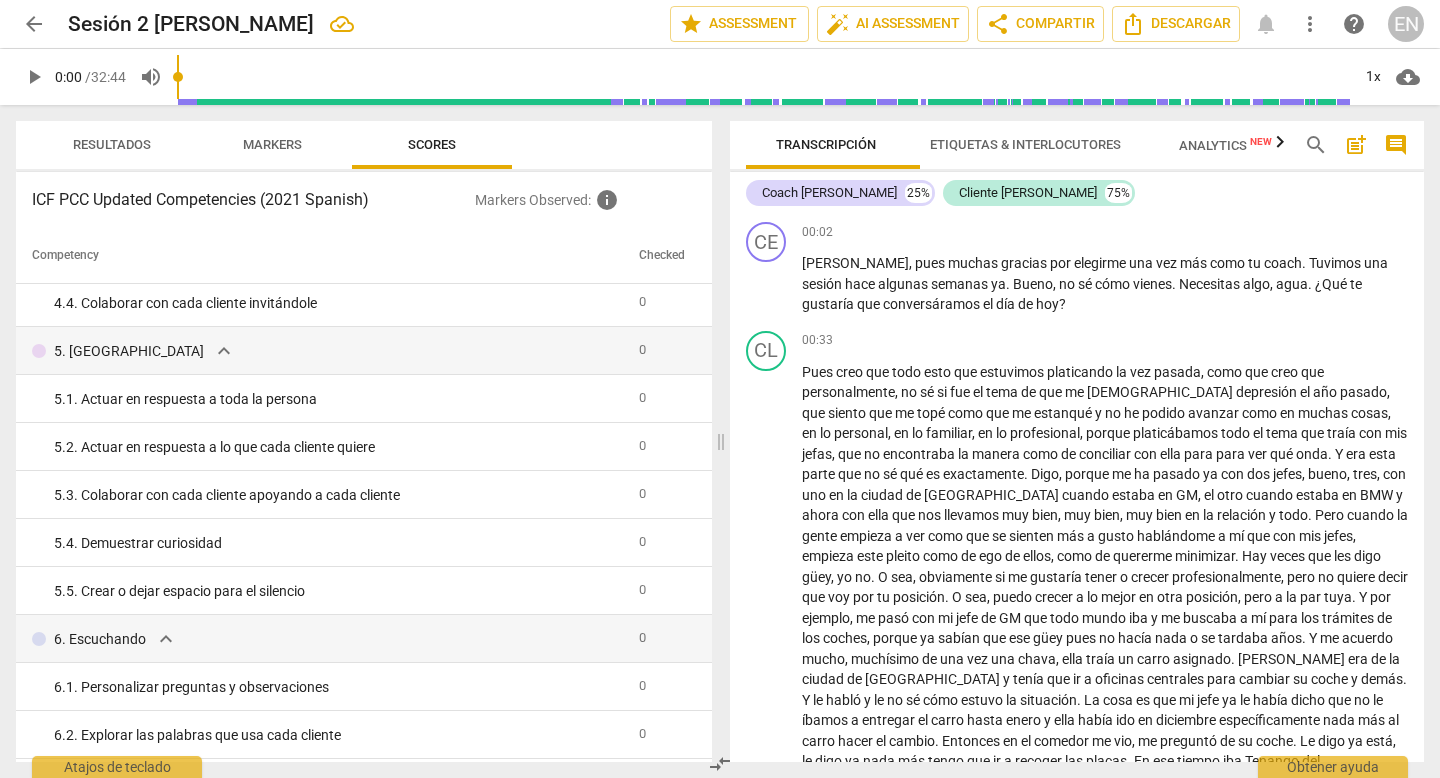 click on "Etiquetas & Interlocutores" at bounding box center (1025, 144) 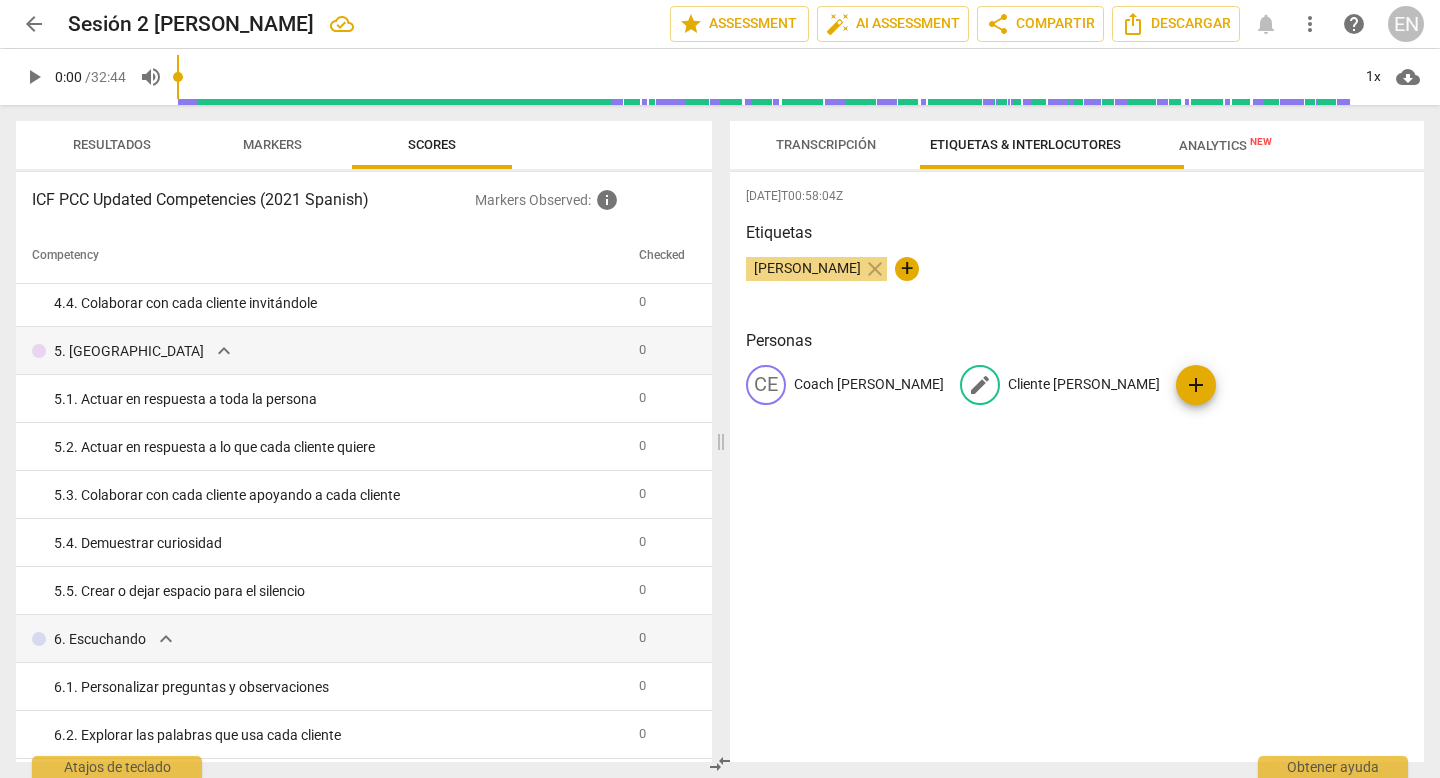 click on "edit" at bounding box center [980, 385] 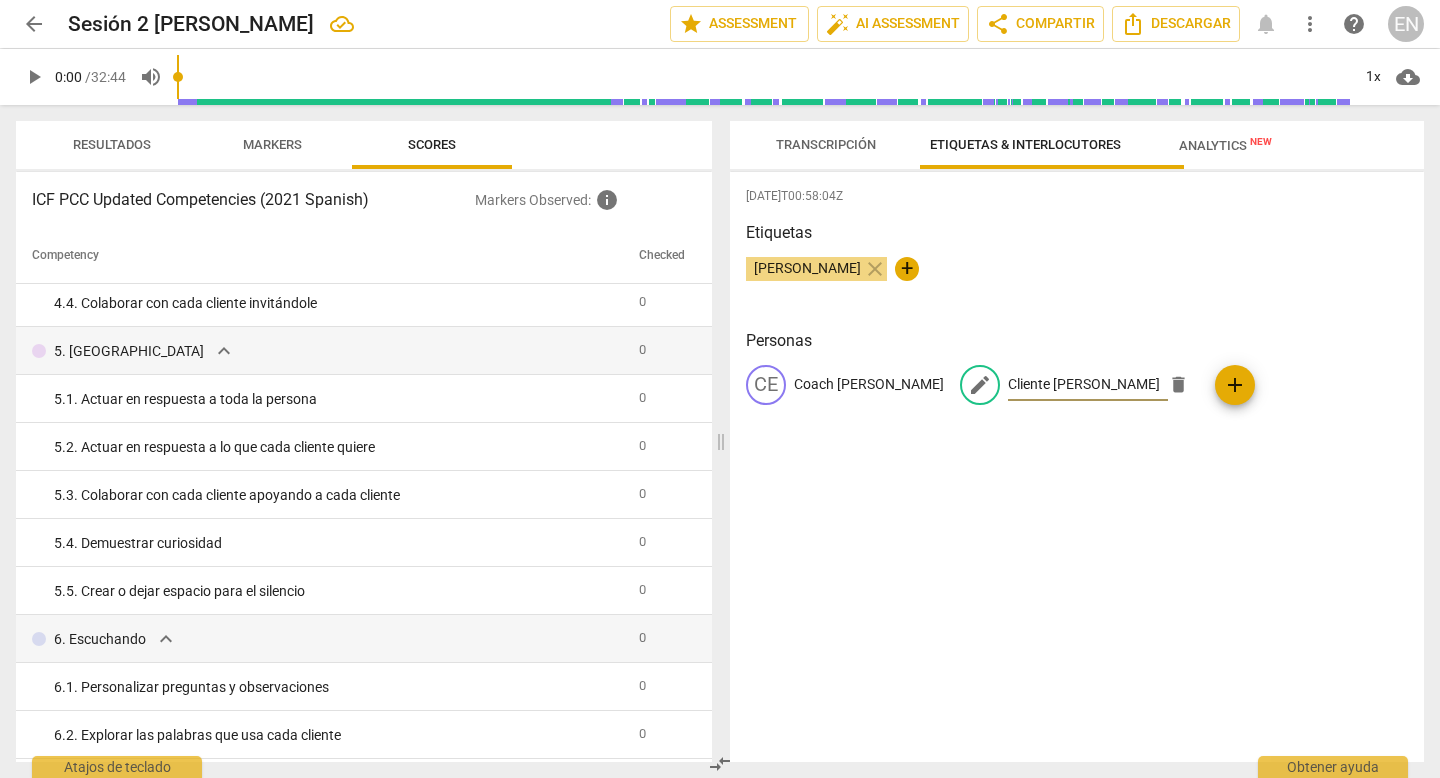 click on "Cliente [PERSON_NAME]" at bounding box center (1088, 385) 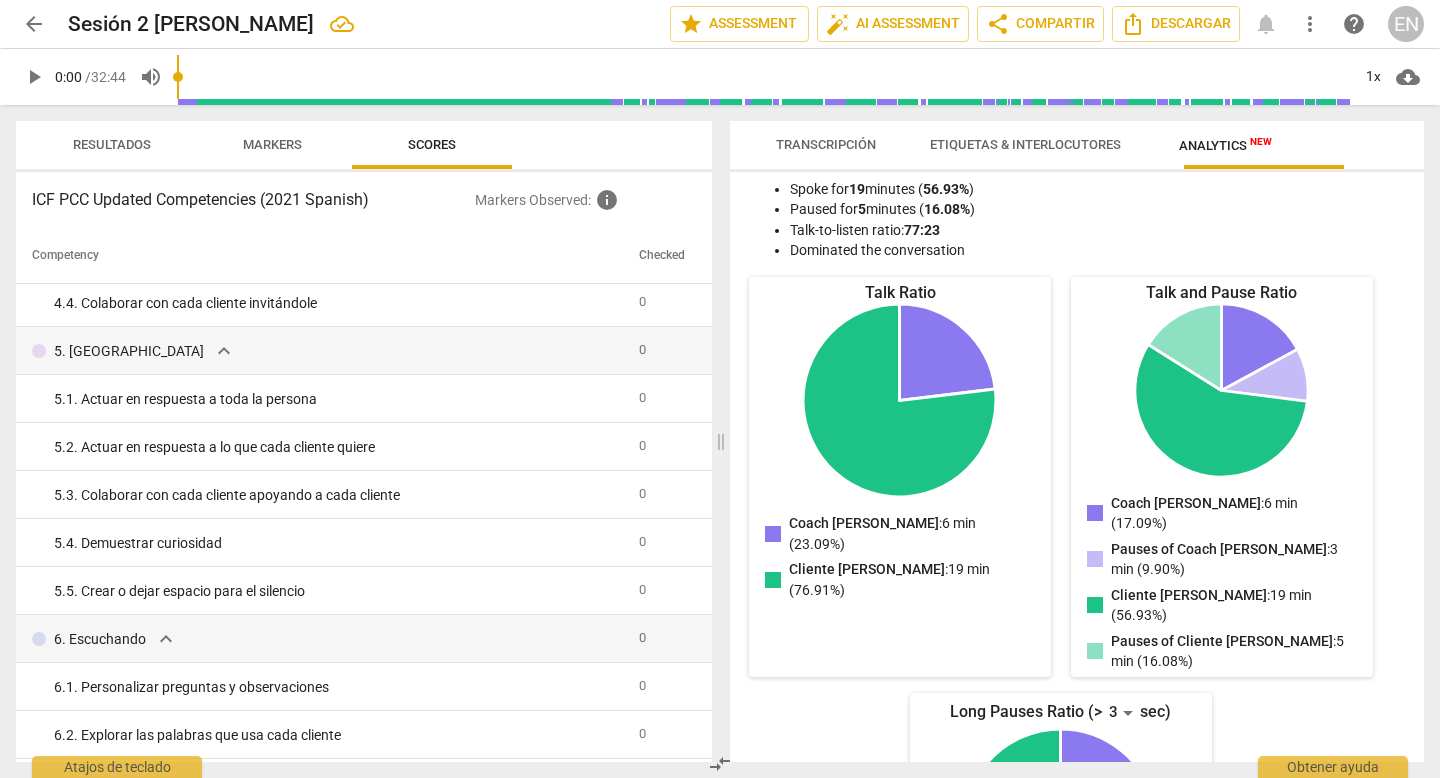 scroll, scrollTop: 0, scrollLeft: 0, axis: both 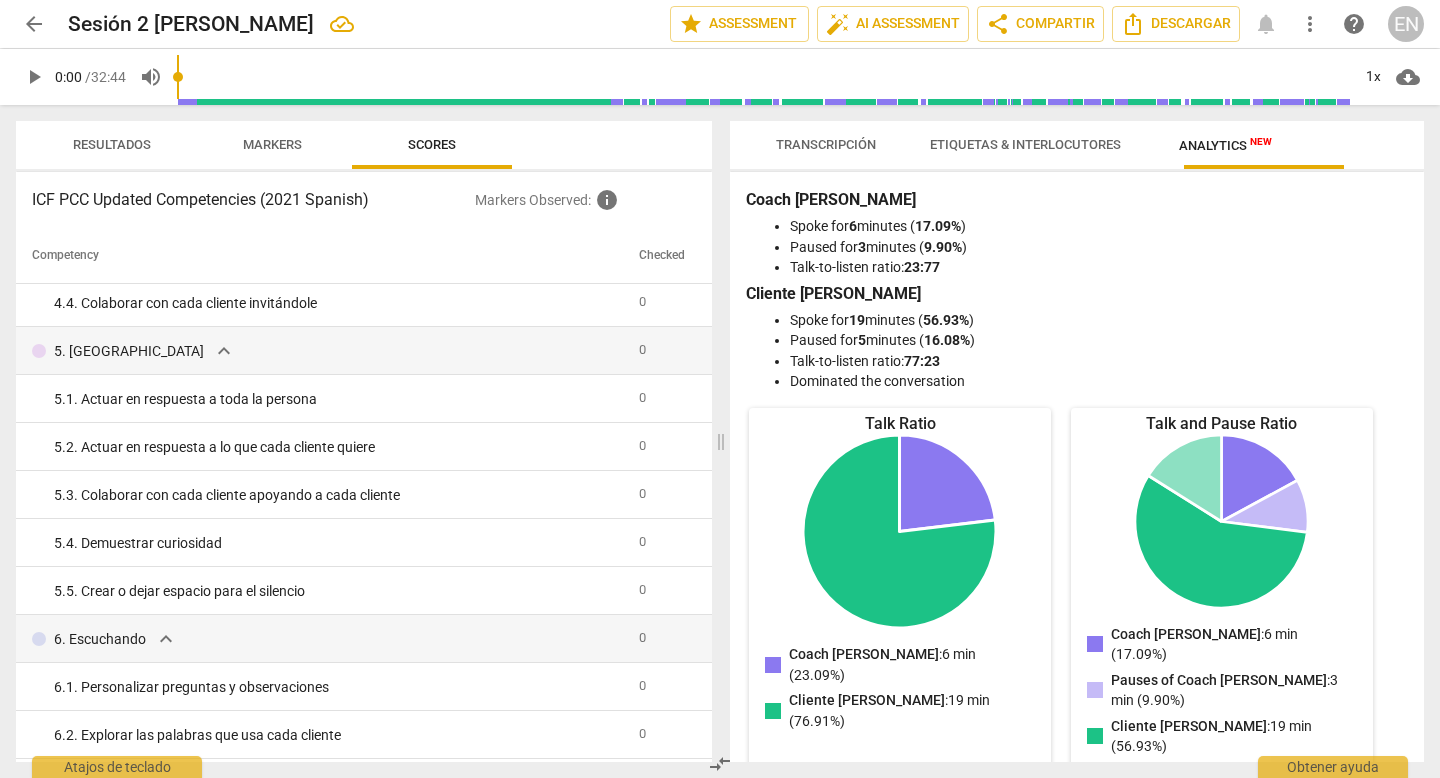 click on "Etiquetas & Interlocutores" at bounding box center (1025, 144) 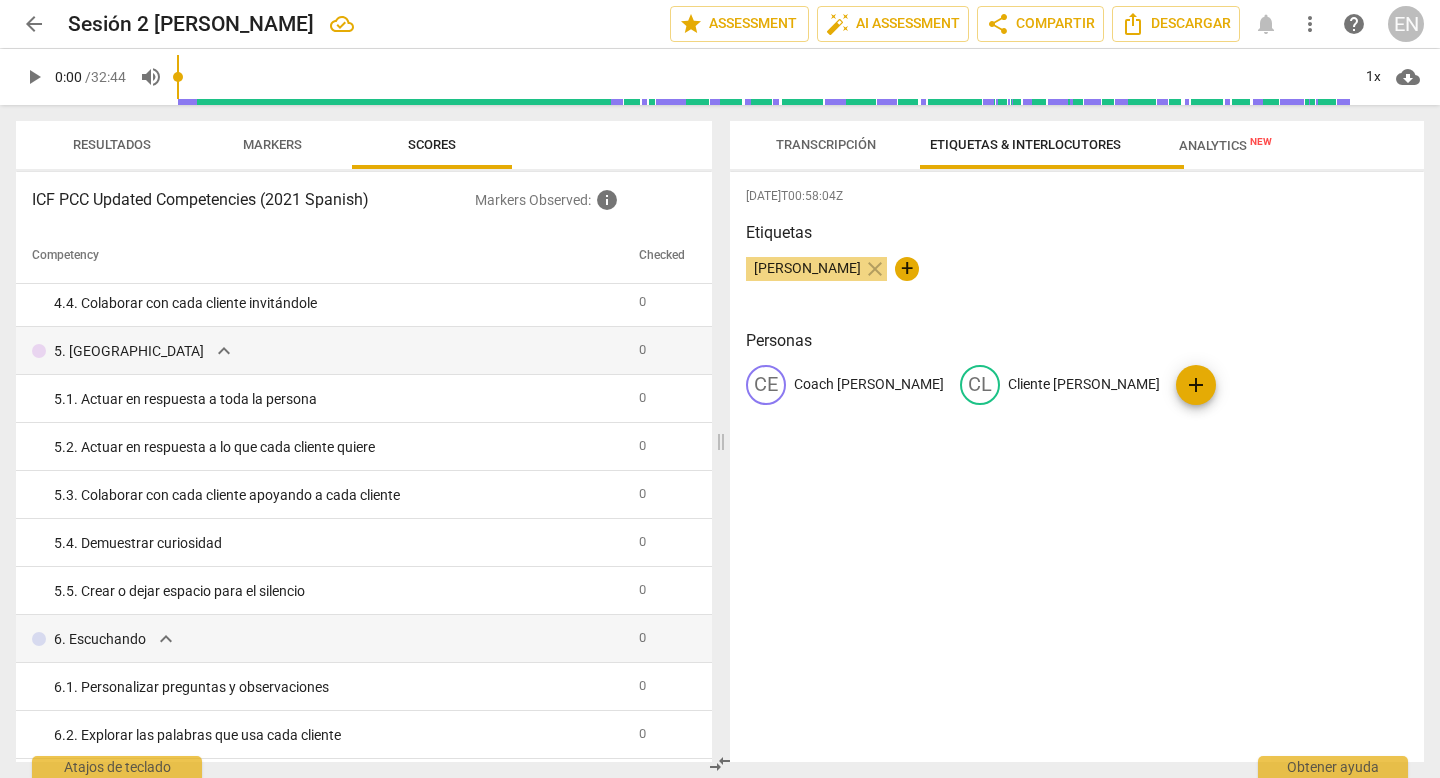 click on "Transcripción" at bounding box center (826, 144) 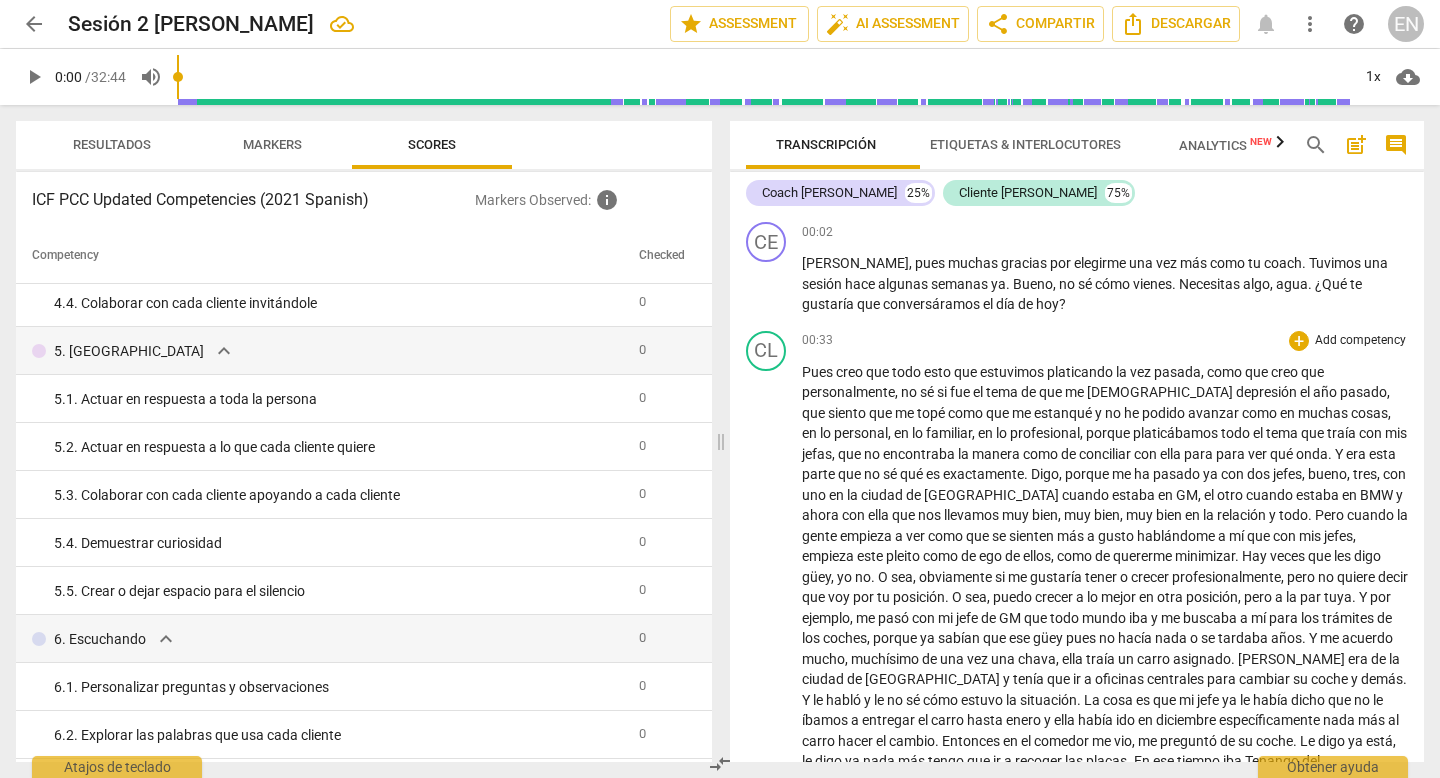 click on "Add competency" at bounding box center [1360, 341] 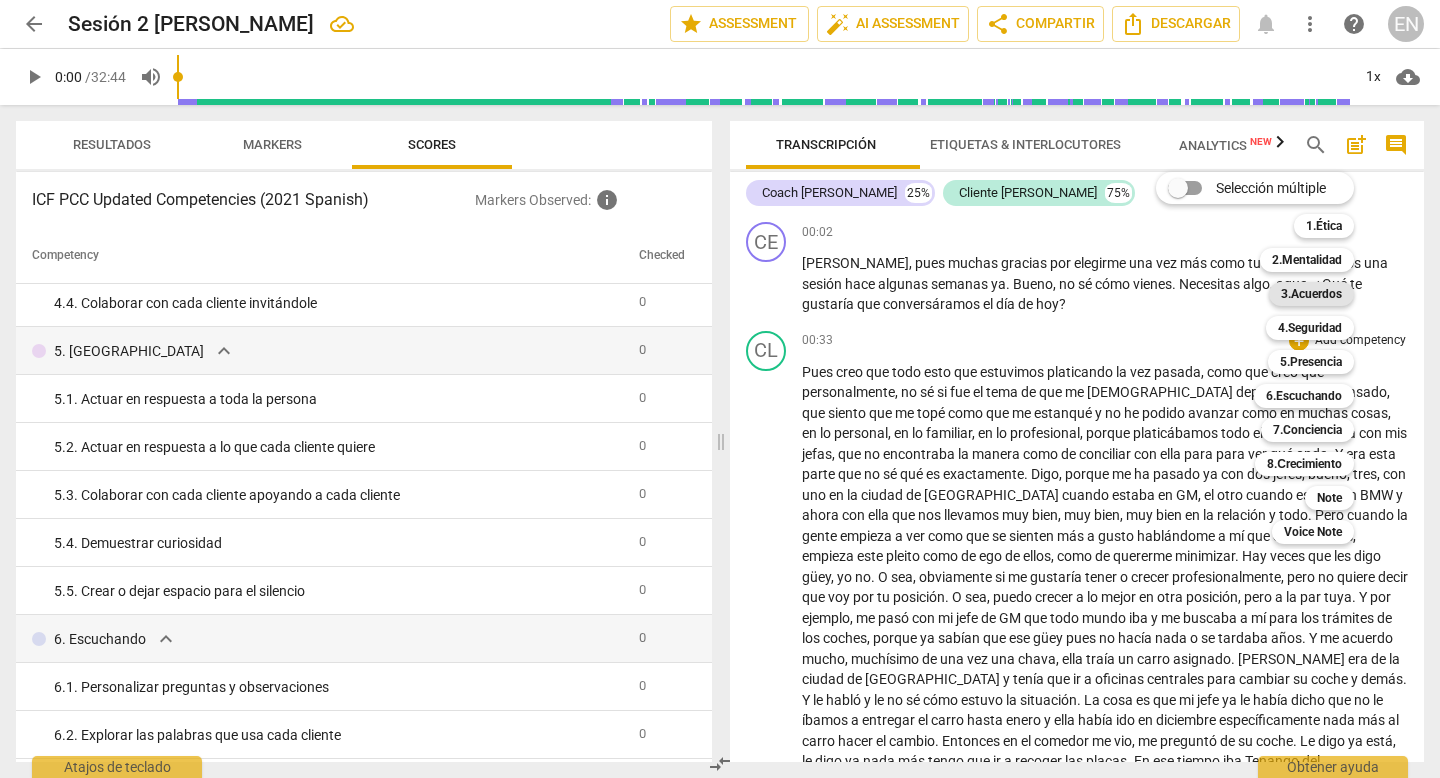 click on "3.Acuerdos" at bounding box center (1311, 294) 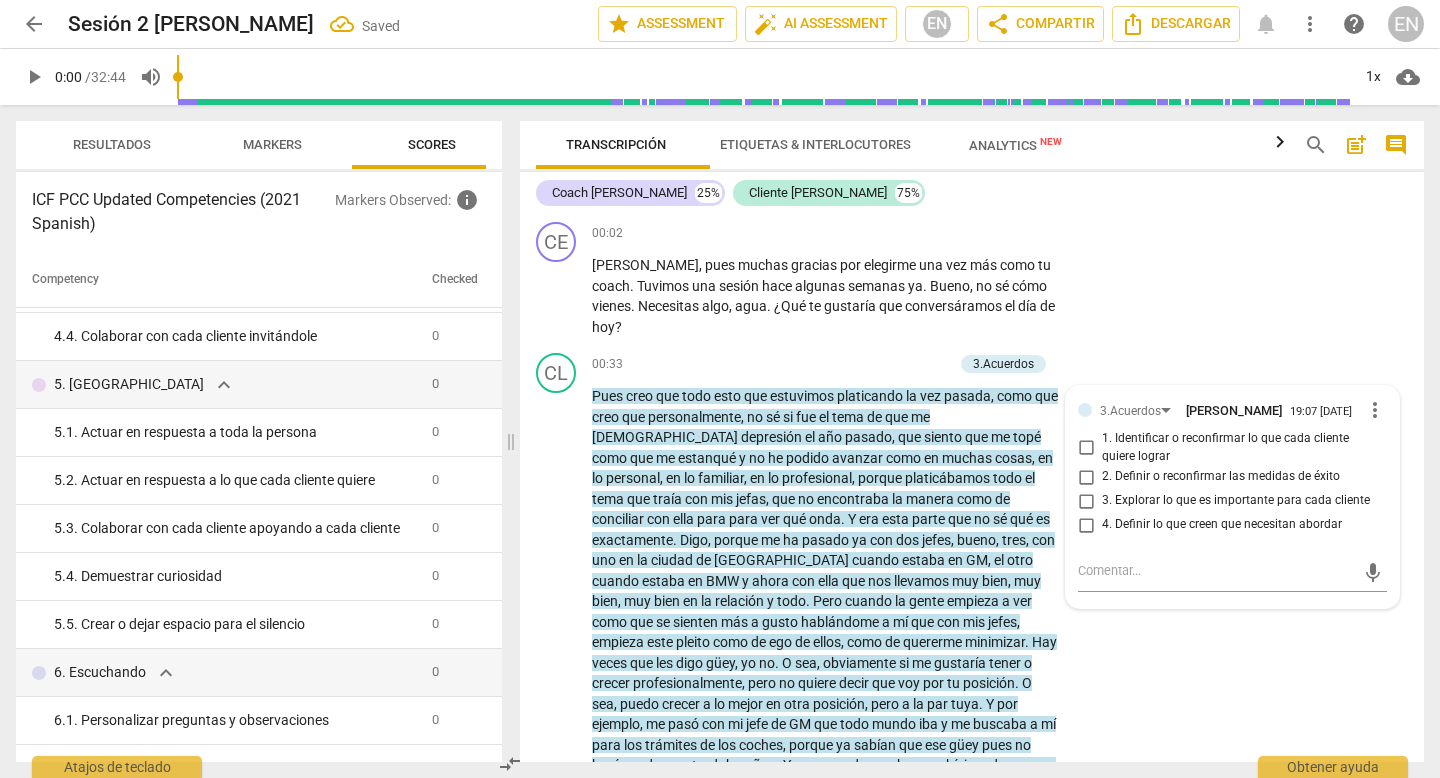scroll, scrollTop: 614, scrollLeft: 0, axis: vertical 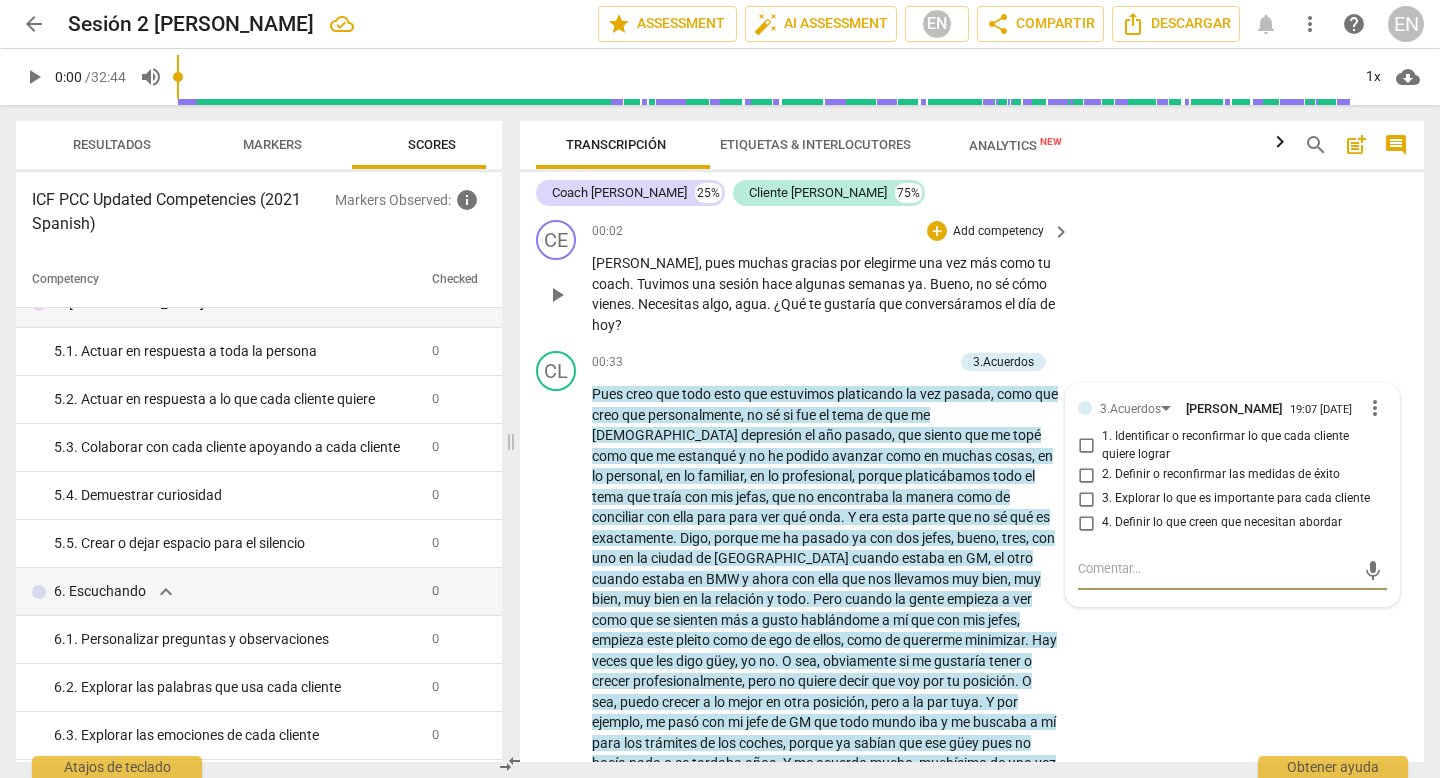 click on "[PERSON_NAME] ,   pues   muchas   gracias   por   elegirme   una   vez   más   como   tu   coach .   Tuvimos   una   sesión   hace   algunas   semanas   ya .   [PERSON_NAME] ,   no   sé   cómo   vienes .   Necesitas   algo ,   agua .   ¿Qué   te   gustaría   que   conversáramos   el   día   [PERSON_NAME][DATE] ?" at bounding box center [826, 294] 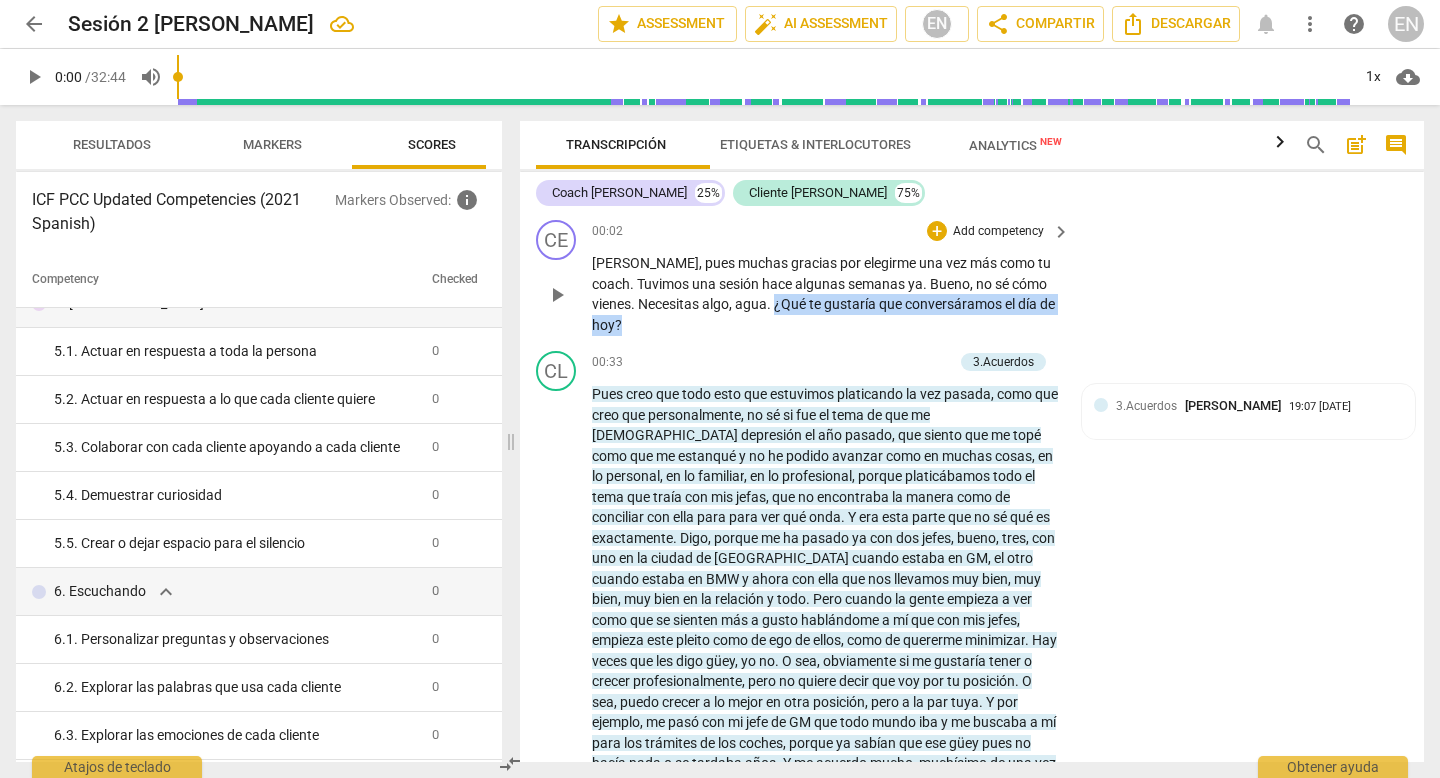 drag, startPoint x: 978, startPoint y: 322, endPoint x: 1024, endPoint y: 343, distance: 50.566788 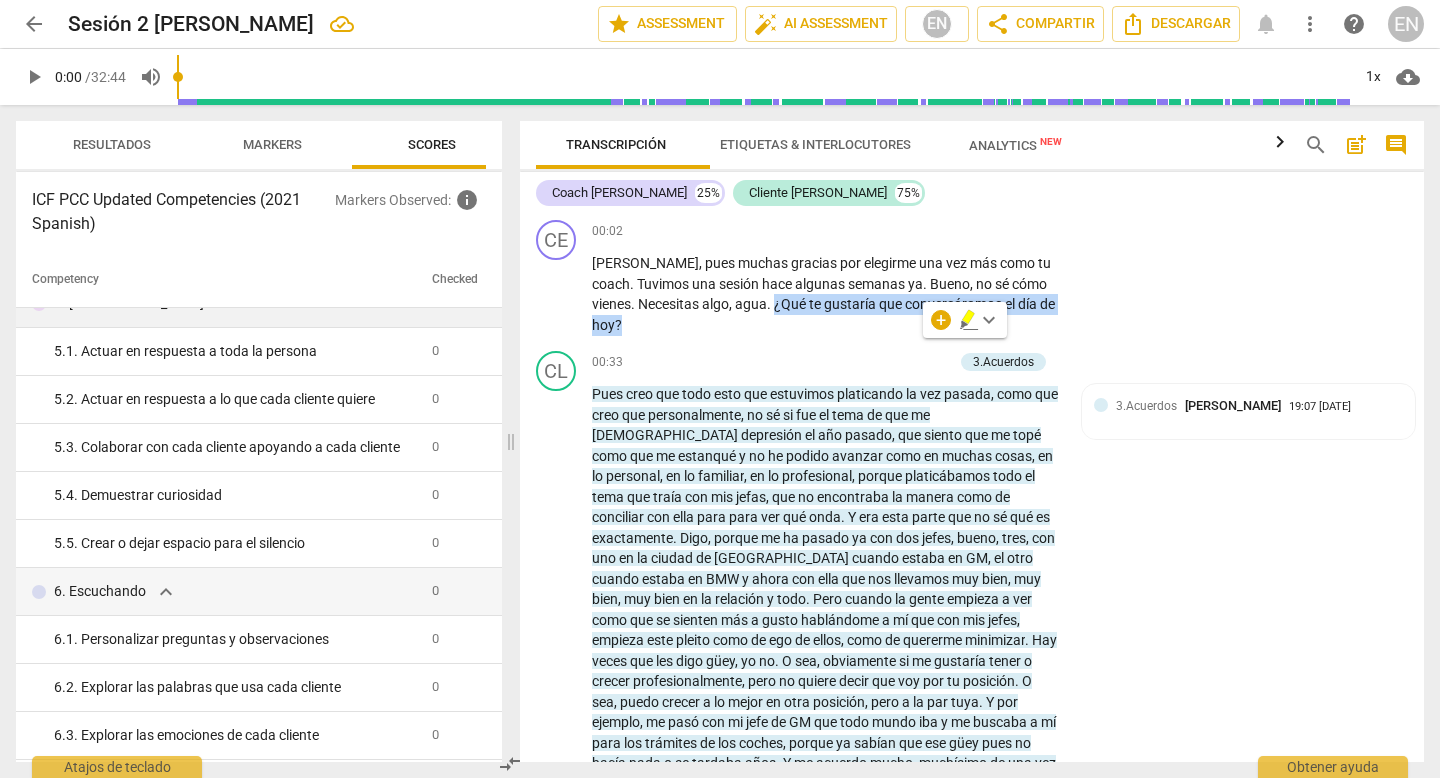 scroll, scrollTop: 0, scrollLeft: 0, axis: both 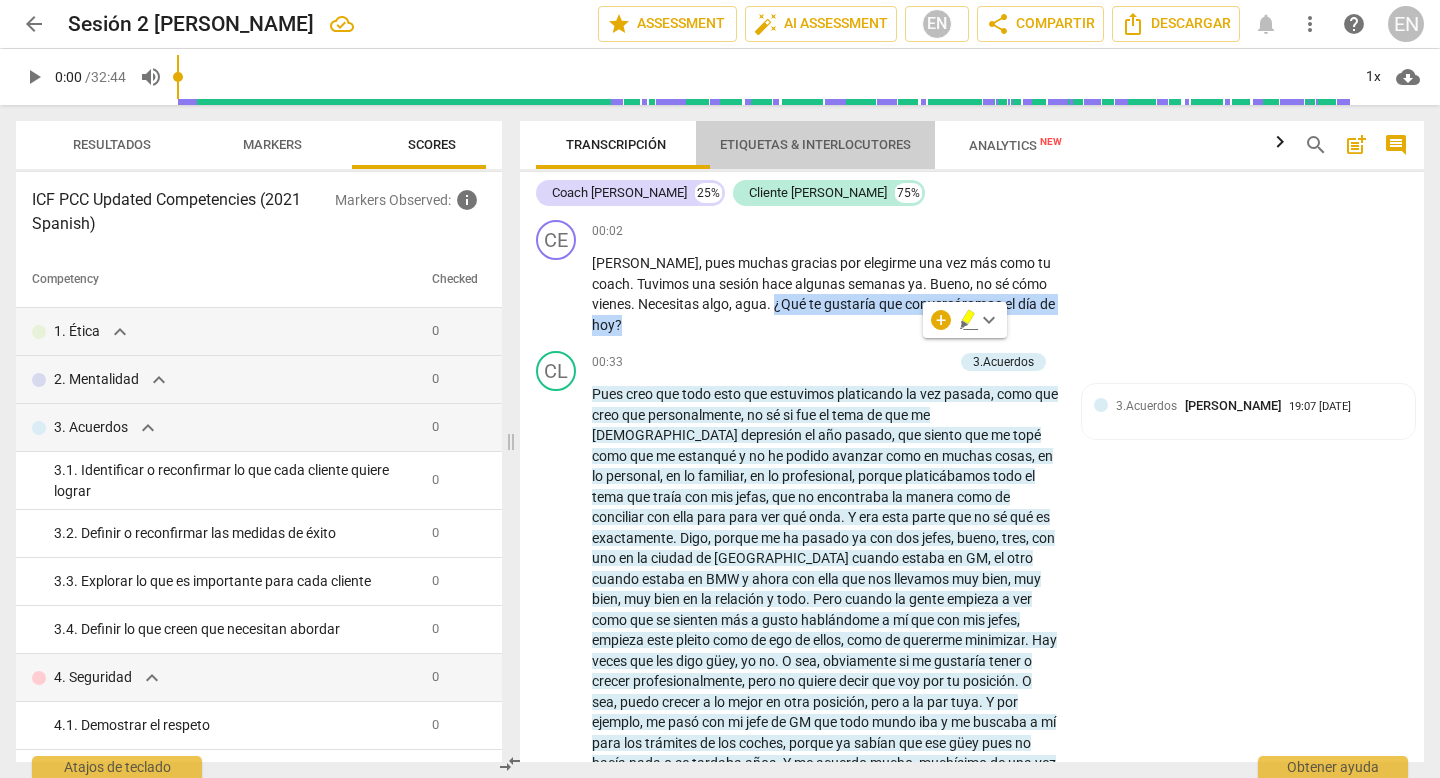 click on "Etiquetas & Interlocutores" at bounding box center [815, 144] 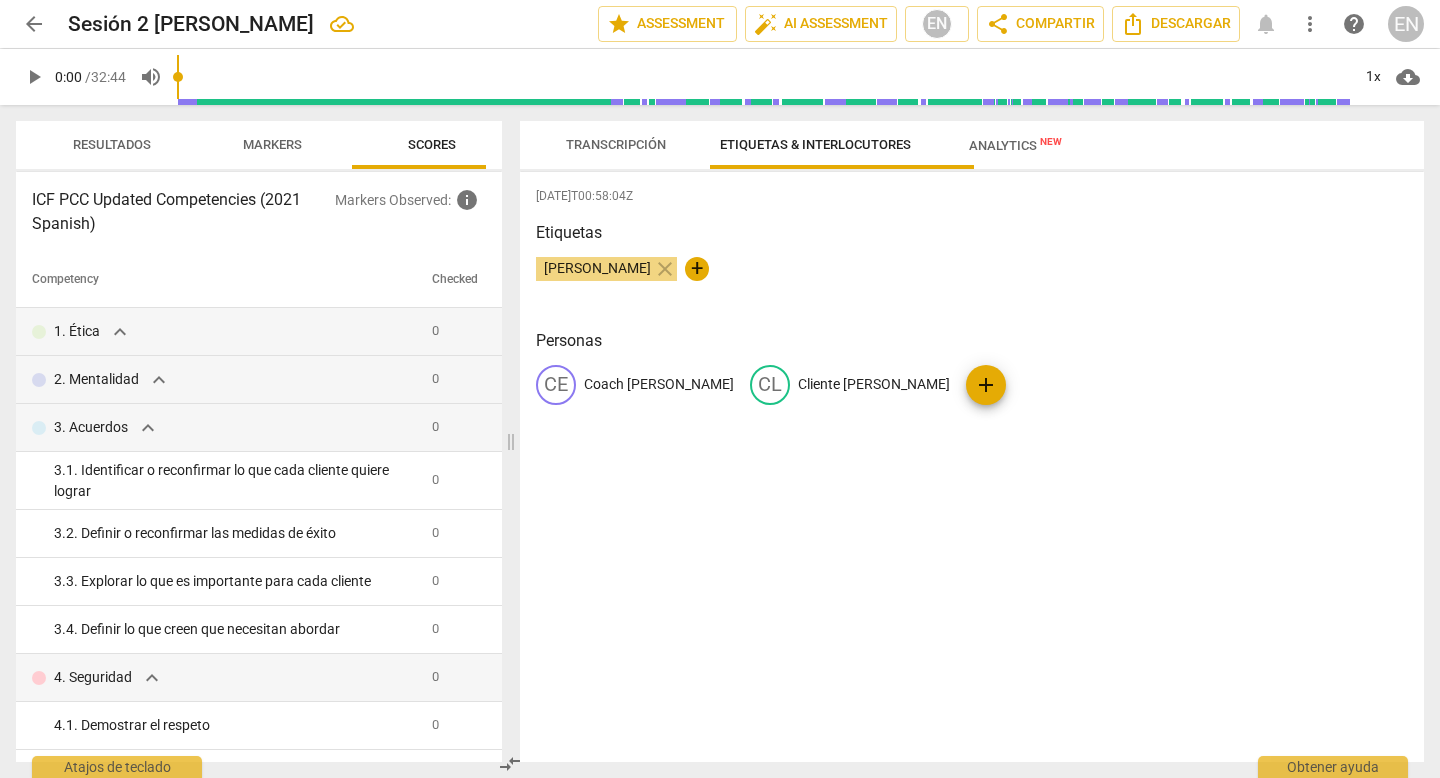 click on "Transcripción" at bounding box center (616, 144) 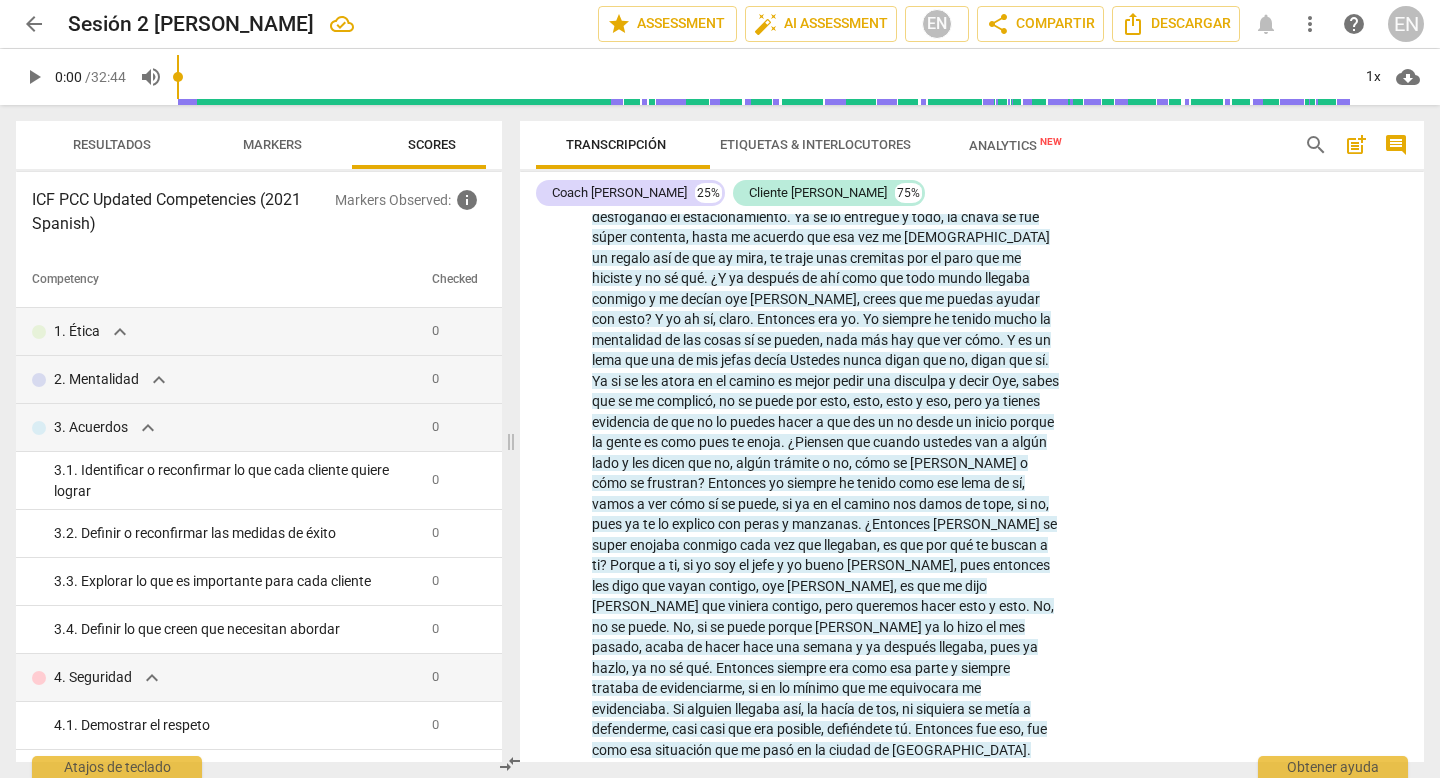 scroll, scrollTop: 0, scrollLeft: 0, axis: both 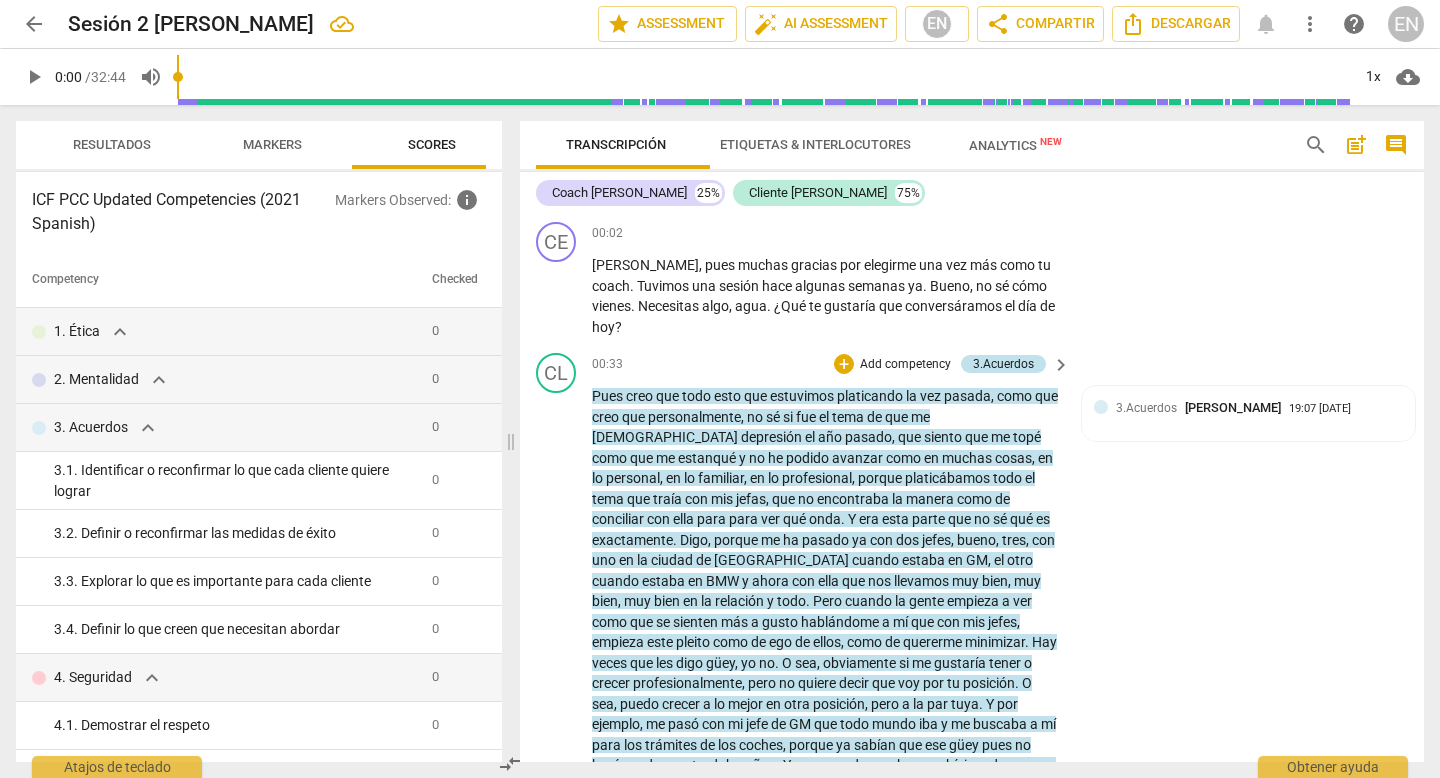 click on "3.Acuerdos" at bounding box center [1003, 364] 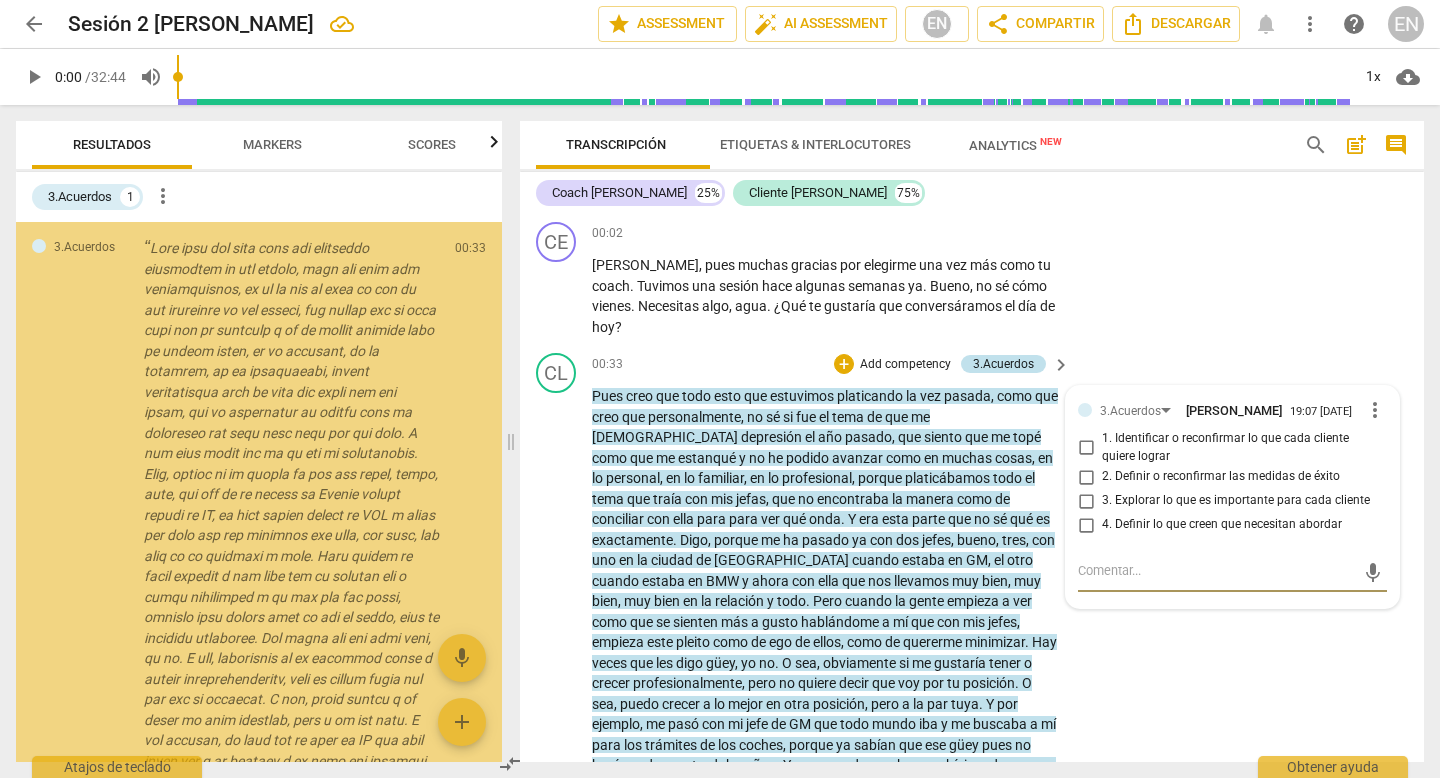 scroll, scrollTop: 1849, scrollLeft: 0, axis: vertical 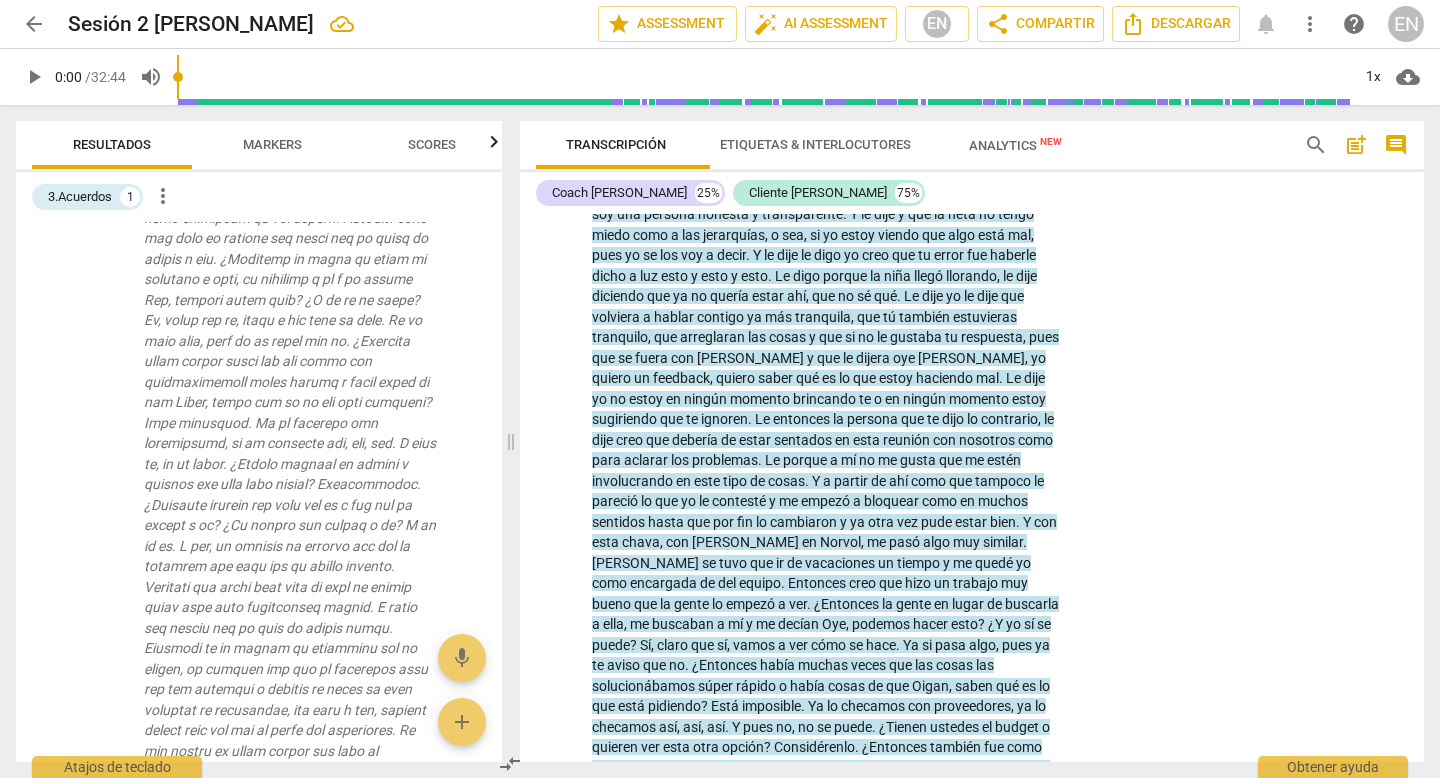 click on "CL play_arrow pause 00:33 + Add competency 3.Acuerdos keyboard_arrow_right Pues   creo   que   todo   esto   que   estuvimos   platicando   la   vez   pasada ,   como   que   creo   que   personalmente ,   no   sé   si   fue   el   tema   de   que   me   dio   depresión   el   año   pasado ,   que   siento   que   me   topé   como   que   me   estanqué   y   no   he   podido   avanzar   como   en   muchas   cosas ,   en   lo   personal ,   en   lo   familiar ,   en   lo   profesional ,   porque   platicábamos   todo   el   tema   que   traía   con   mis   jefas ,   que   no   encontraba   la   manera   como   de   conciliar   con   ella   para   para   ver   qué   onda .   Y   era   esta   parte   que   no   sé   qué   es   exactamente .   Digo ,   porque   me   ha   pasado   ya   con   dos   jefes ,   bueno ,   tres ,   con   uno   en   la   ciudad   de   [GEOGRAPHIC_DATA]   cuando   estaba   en   GM ,   el   otro   cuando   estaba   en   BMW   y   ahora   con   ella   que   nos   llevamos   muy   bien ," at bounding box center [972, -294] 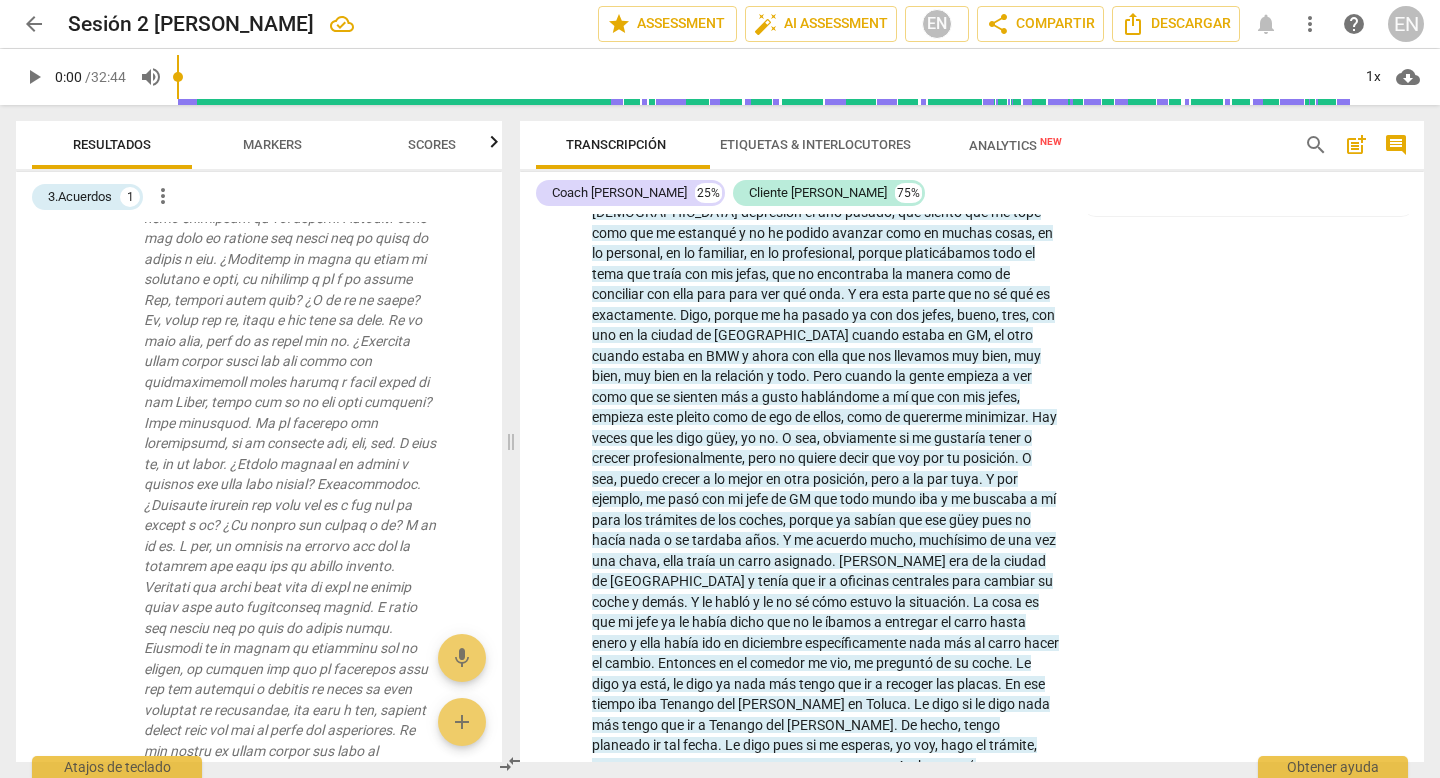 scroll, scrollTop: 0, scrollLeft: 0, axis: both 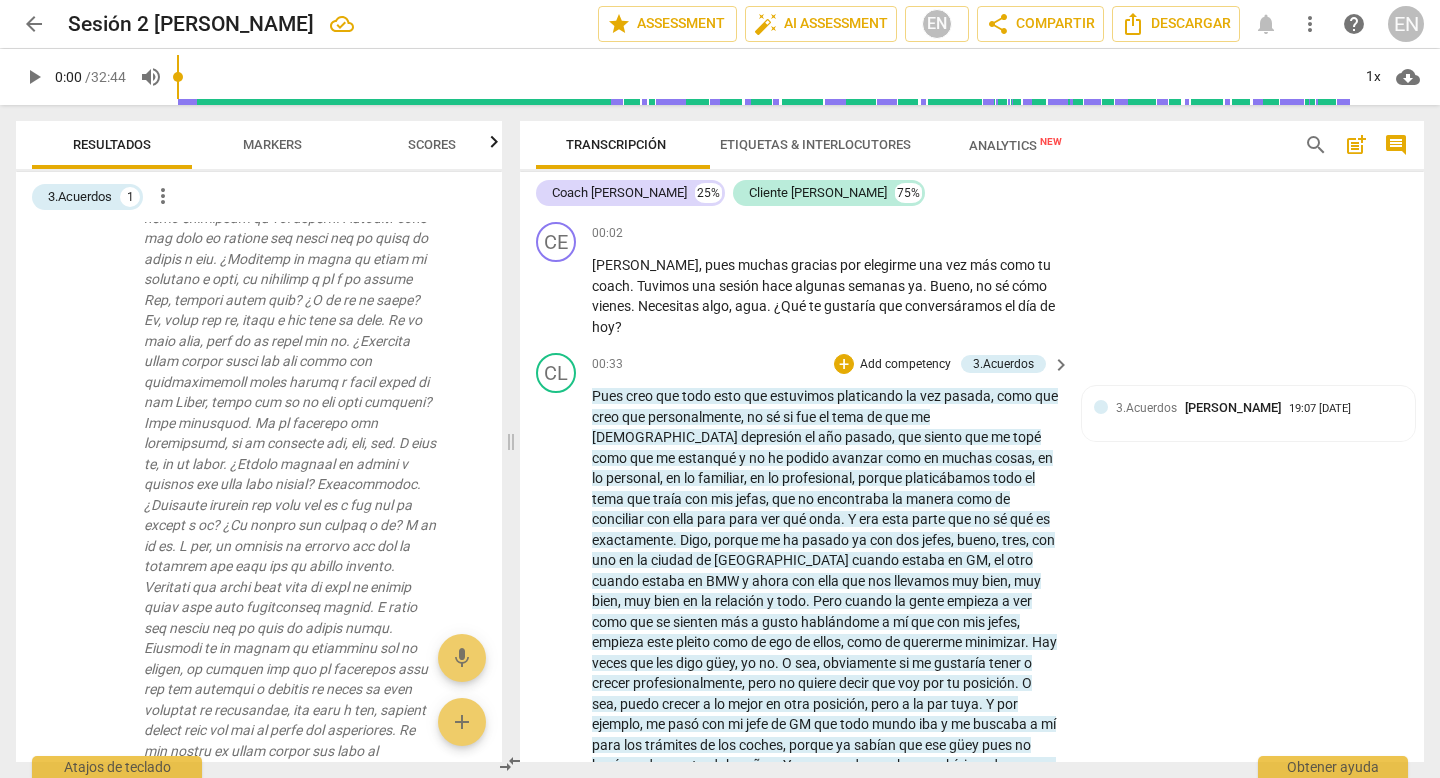click on "keyboard_arrow_right" at bounding box center (1061, 365) 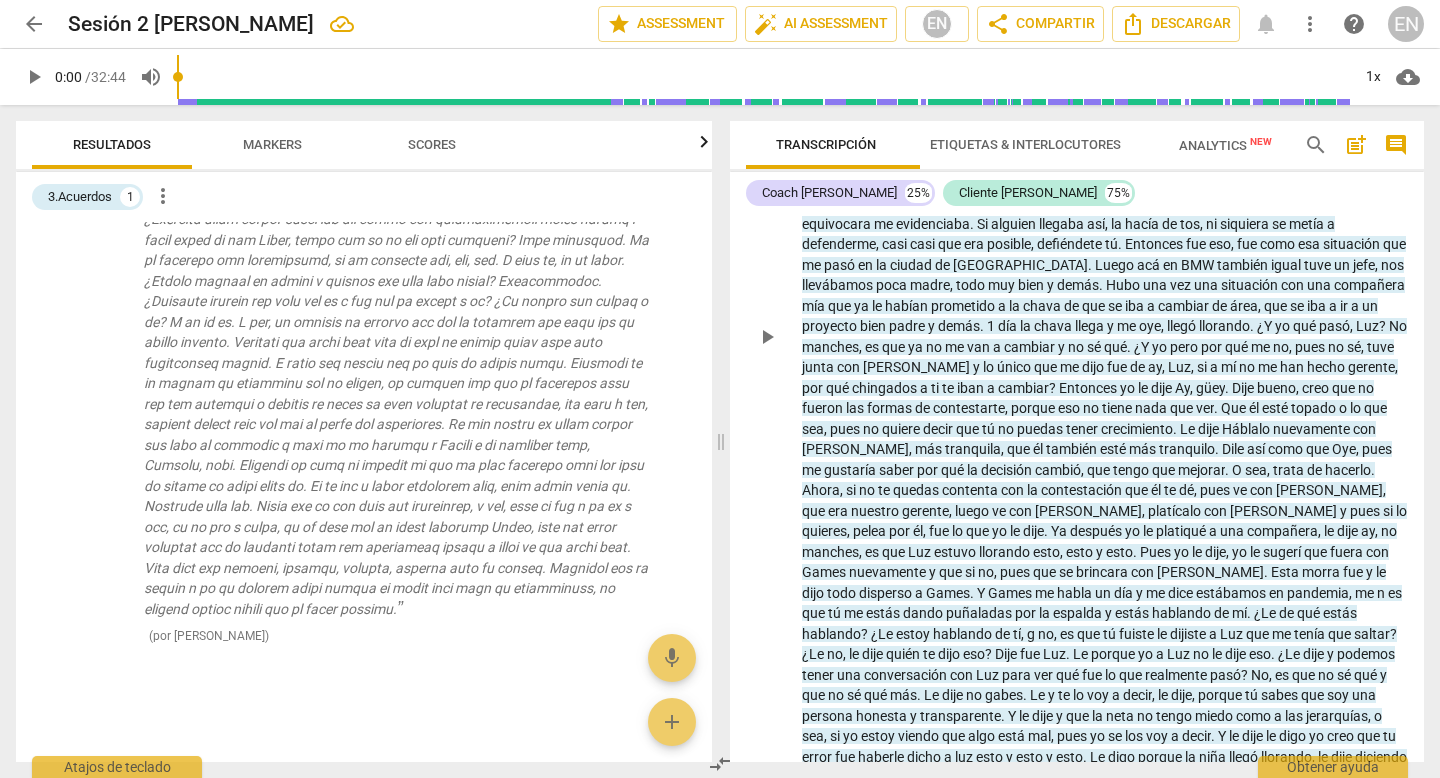 scroll, scrollTop: 0, scrollLeft: 0, axis: both 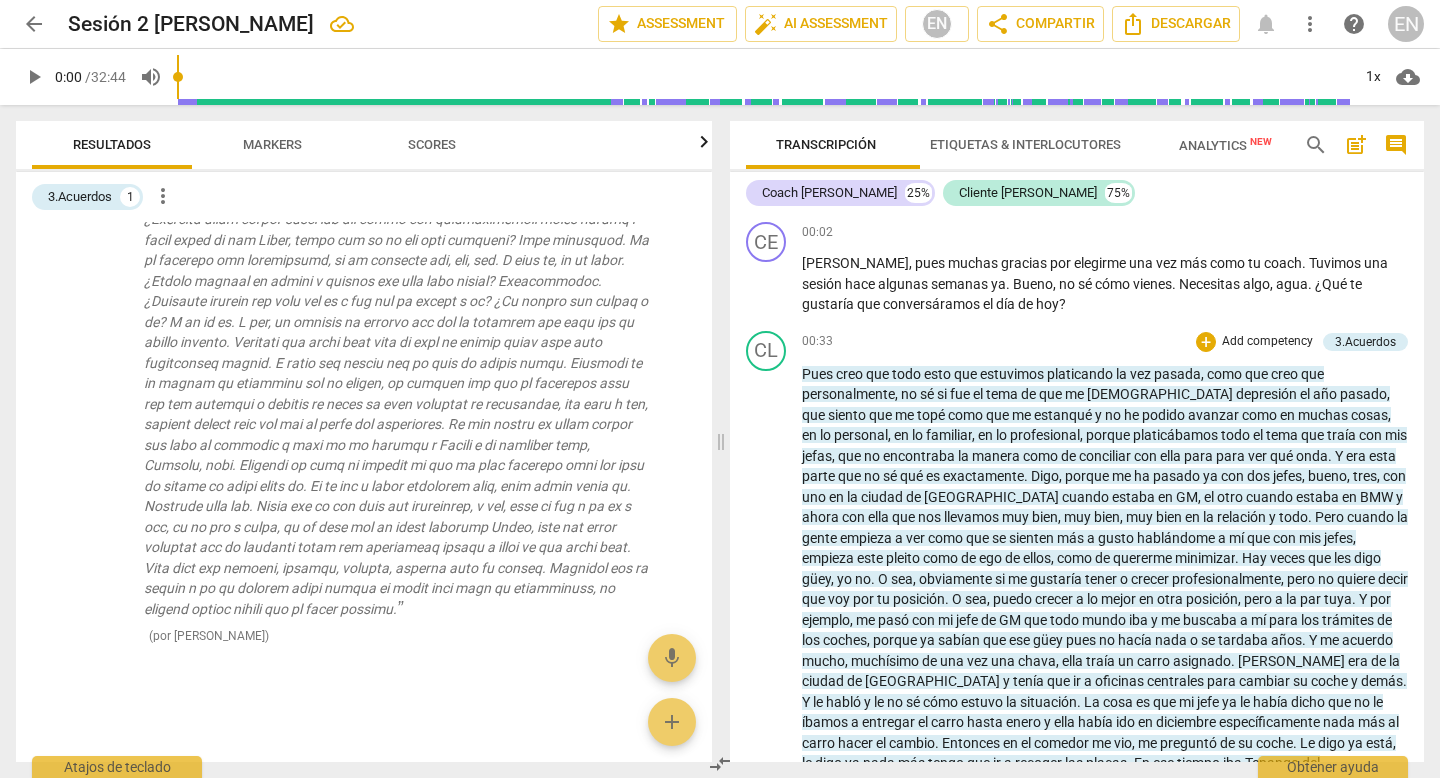 click on "Add competency" at bounding box center (1267, 342) 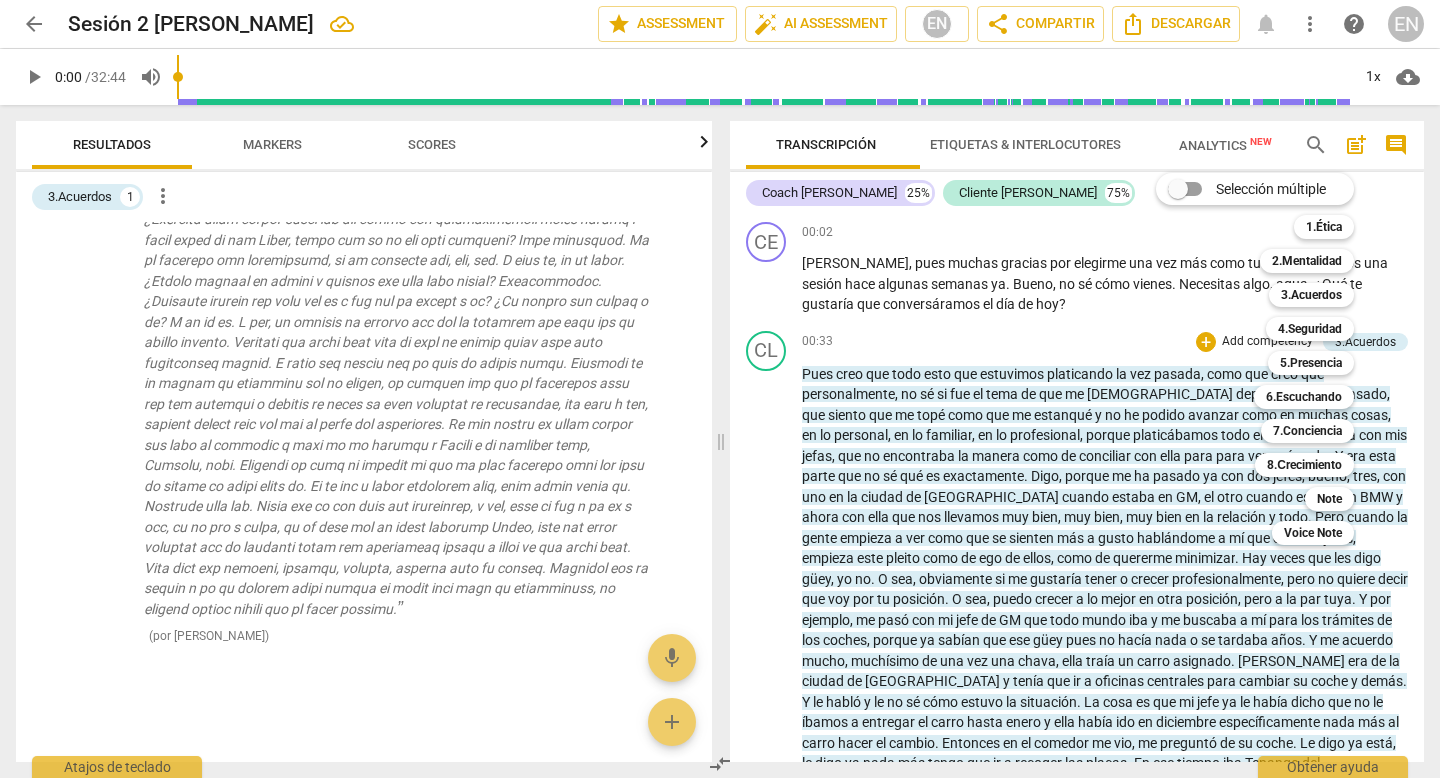 click on "Selección múltiple m 1.Ética 1 2.Mentalidad 2 3.Acuerdos 3 4.Seguridad 4 5.Presencia 5 6.Escuchando 6 7.Conciencia 7 8.Сrecimiento 8 Note 9 Voice Note 0" at bounding box center (1270, 359) 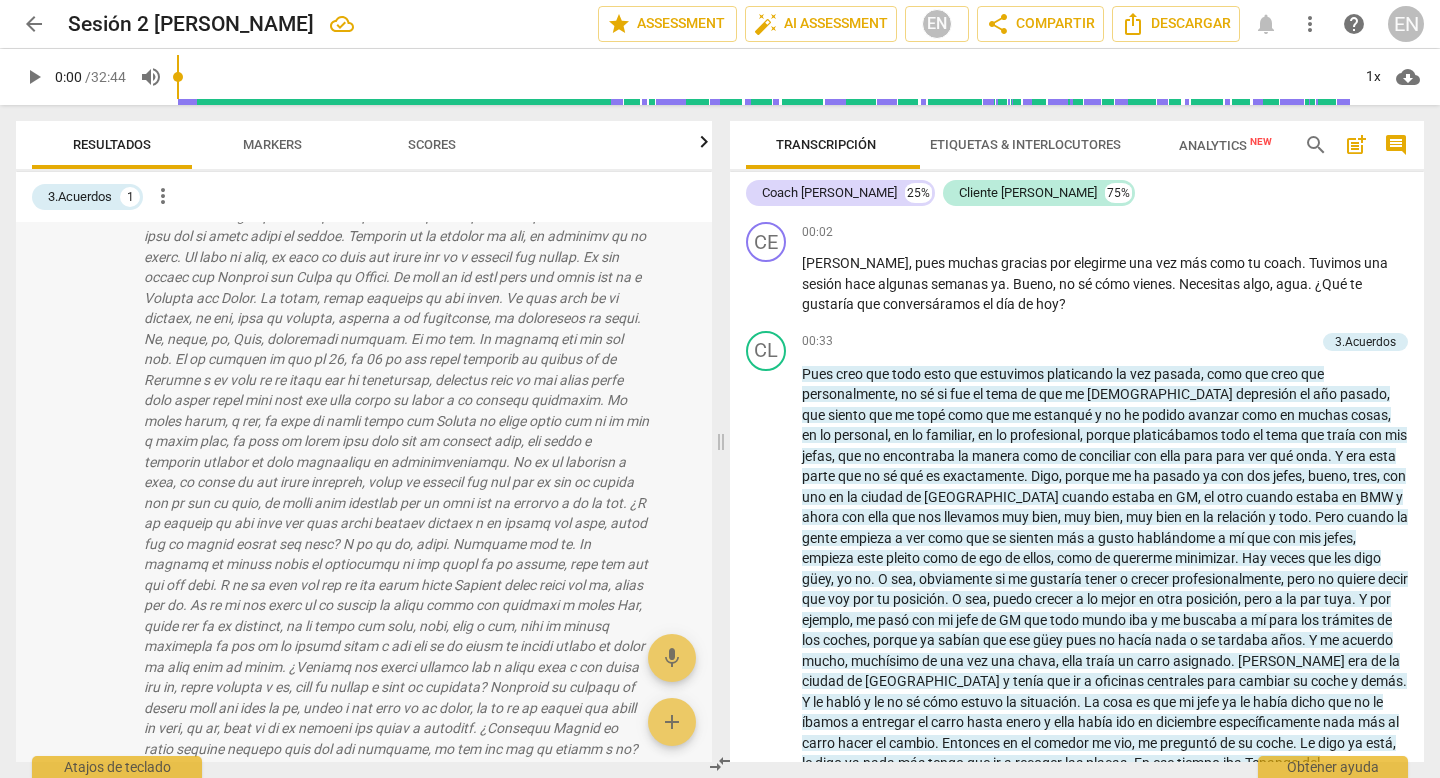scroll, scrollTop: 0, scrollLeft: 0, axis: both 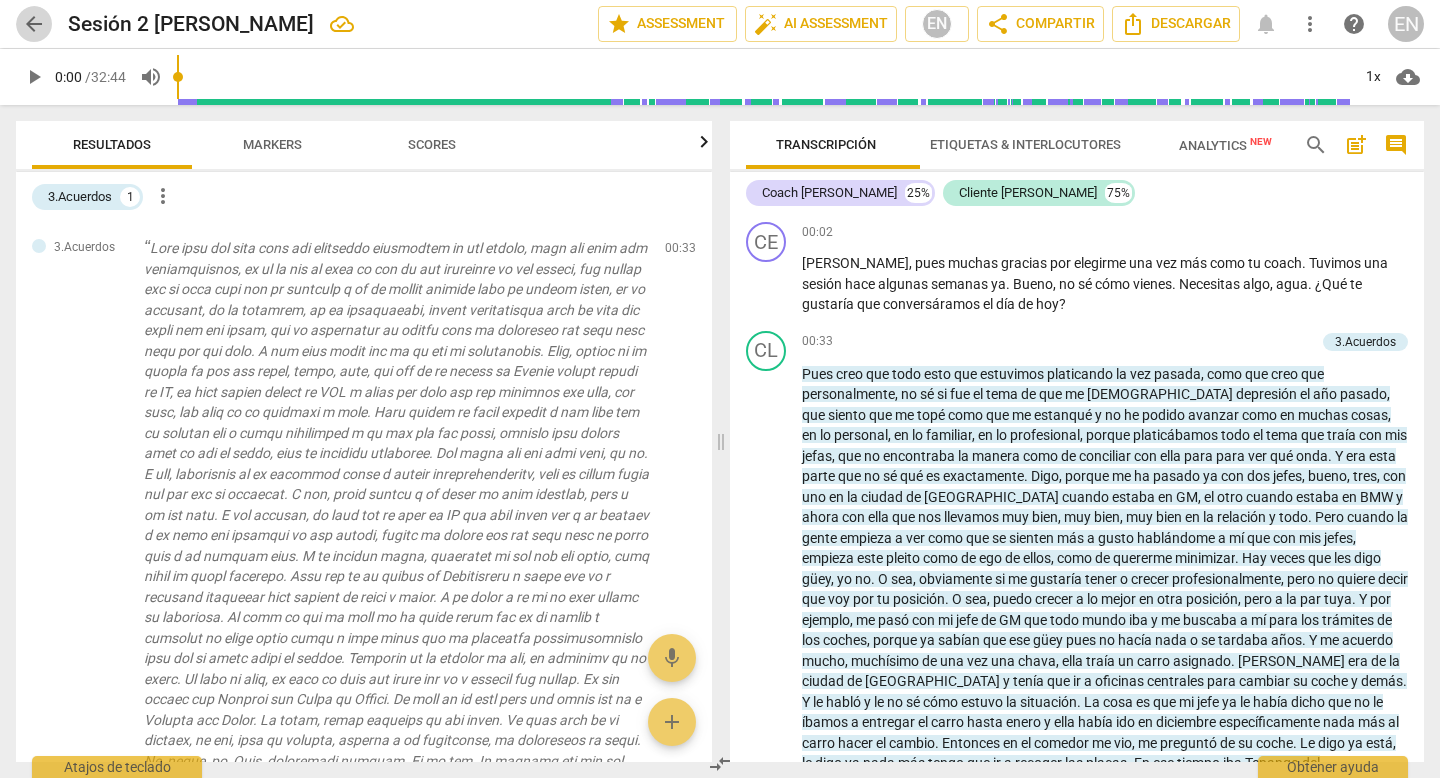 click on "arrow_back" at bounding box center [34, 24] 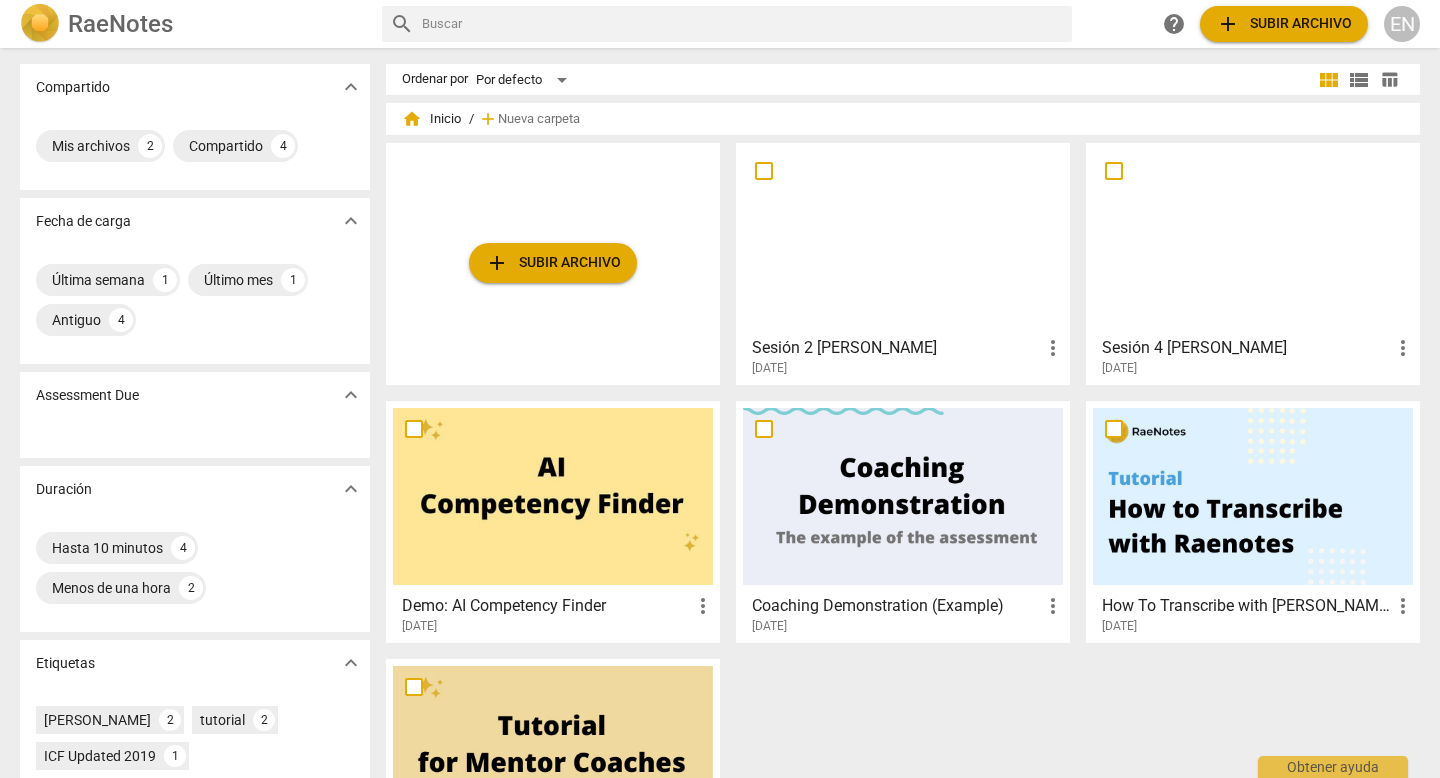 click at bounding box center (903, 238) 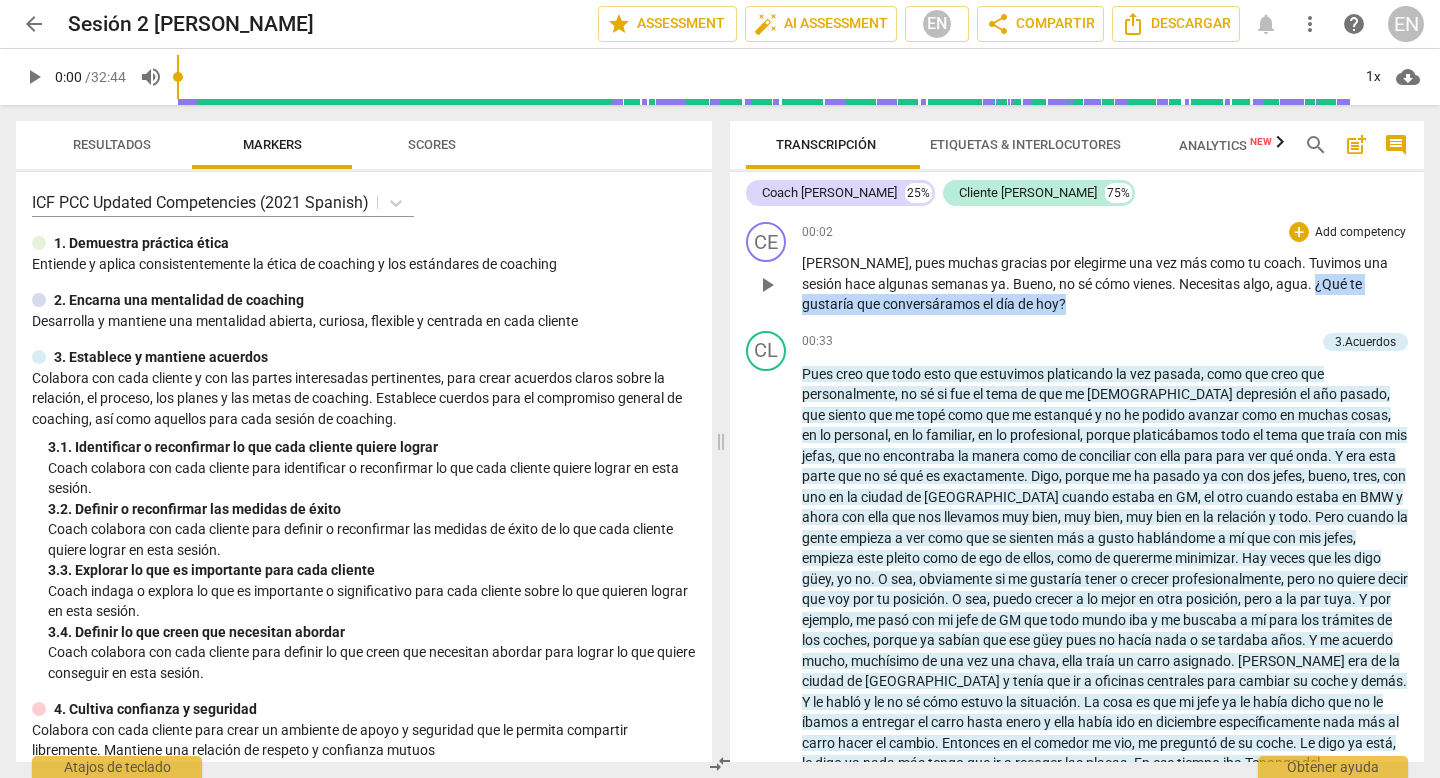 drag, startPoint x: 893, startPoint y: 321, endPoint x: 1328, endPoint y: 324, distance: 435.01035 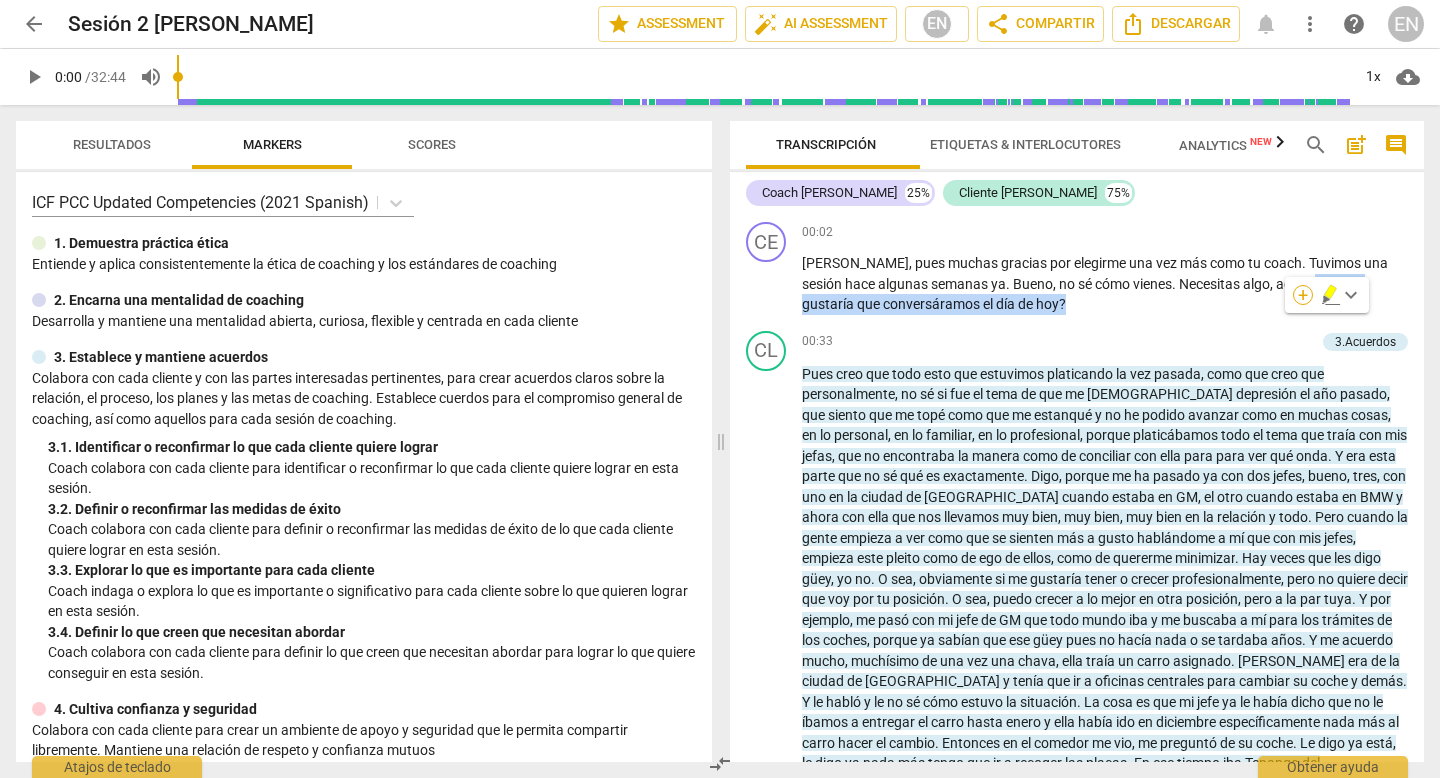 click on "+" at bounding box center (1303, 295) 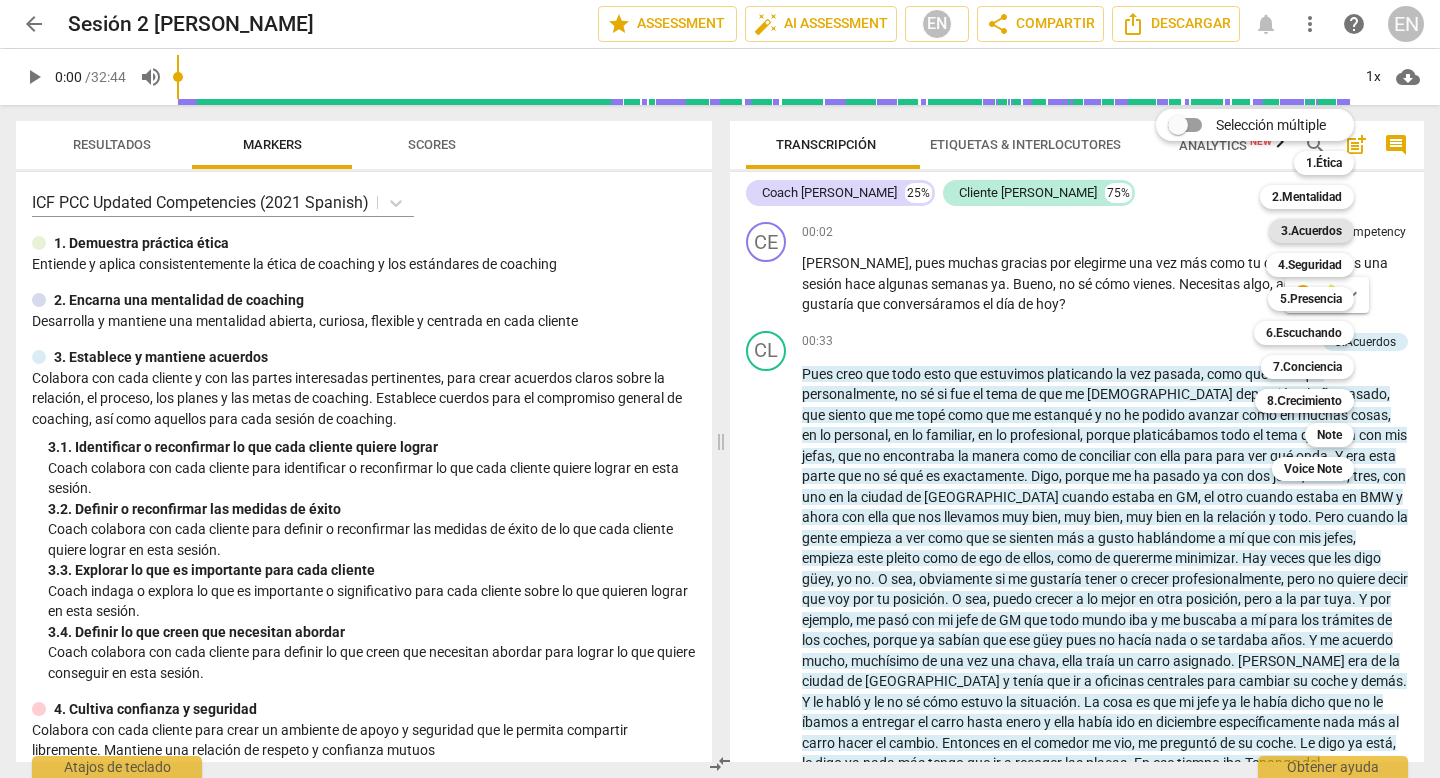 click on "3.Acuerdos" at bounding box center (1311, 231) 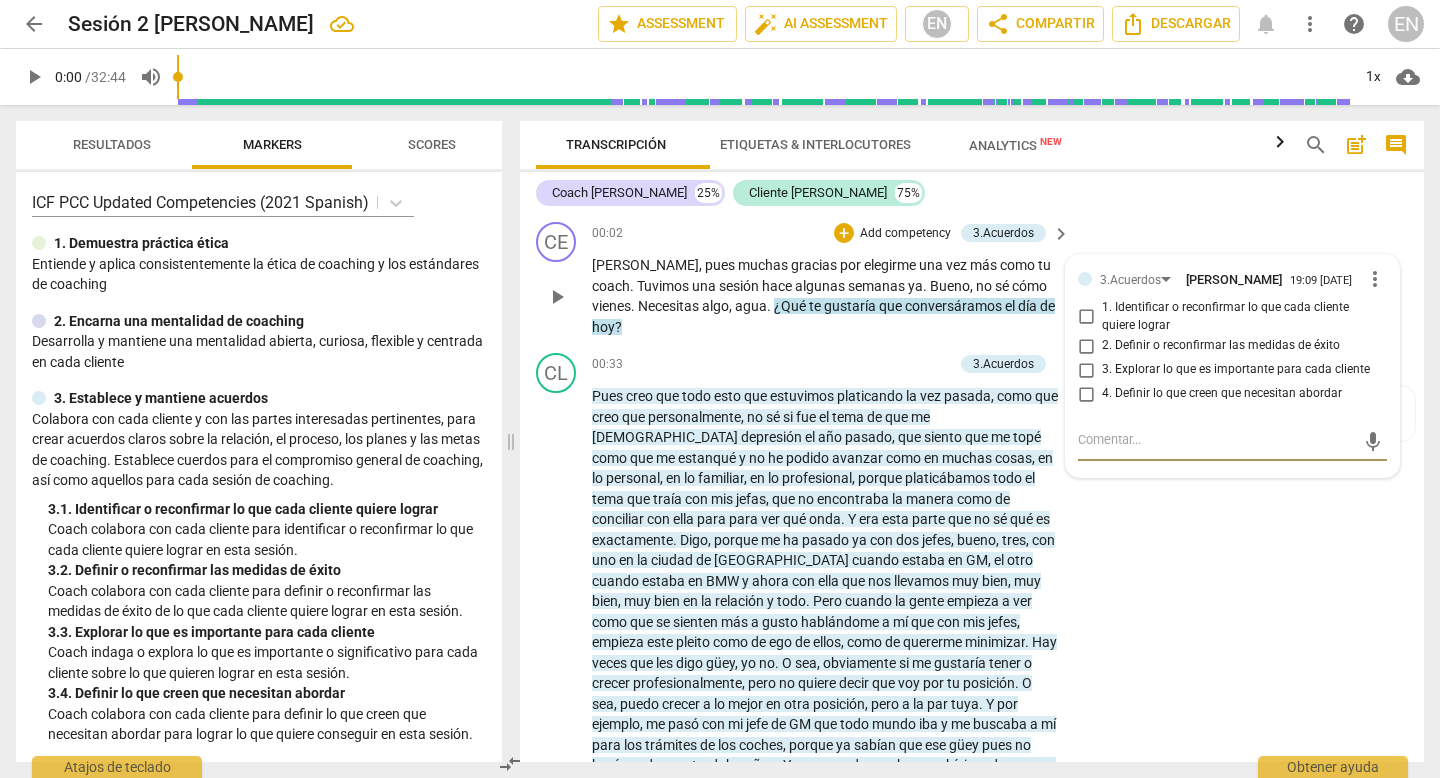 click on "1. Identificar o reconfirmar lo que cada cliente quiere lograr" at bounding box center [1086, 317] 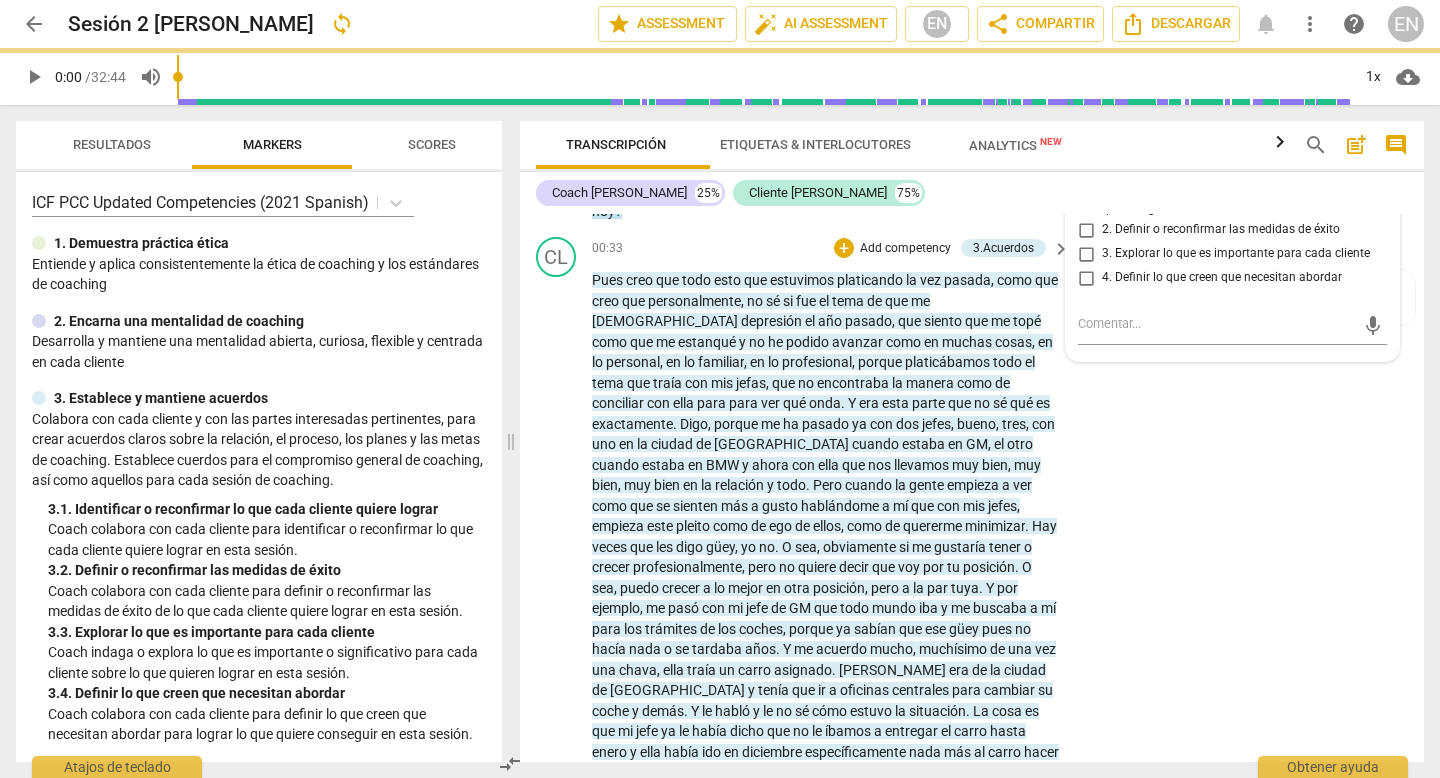 scroll, scrollTop: 132, scrollLeft: 0, axis: vertical 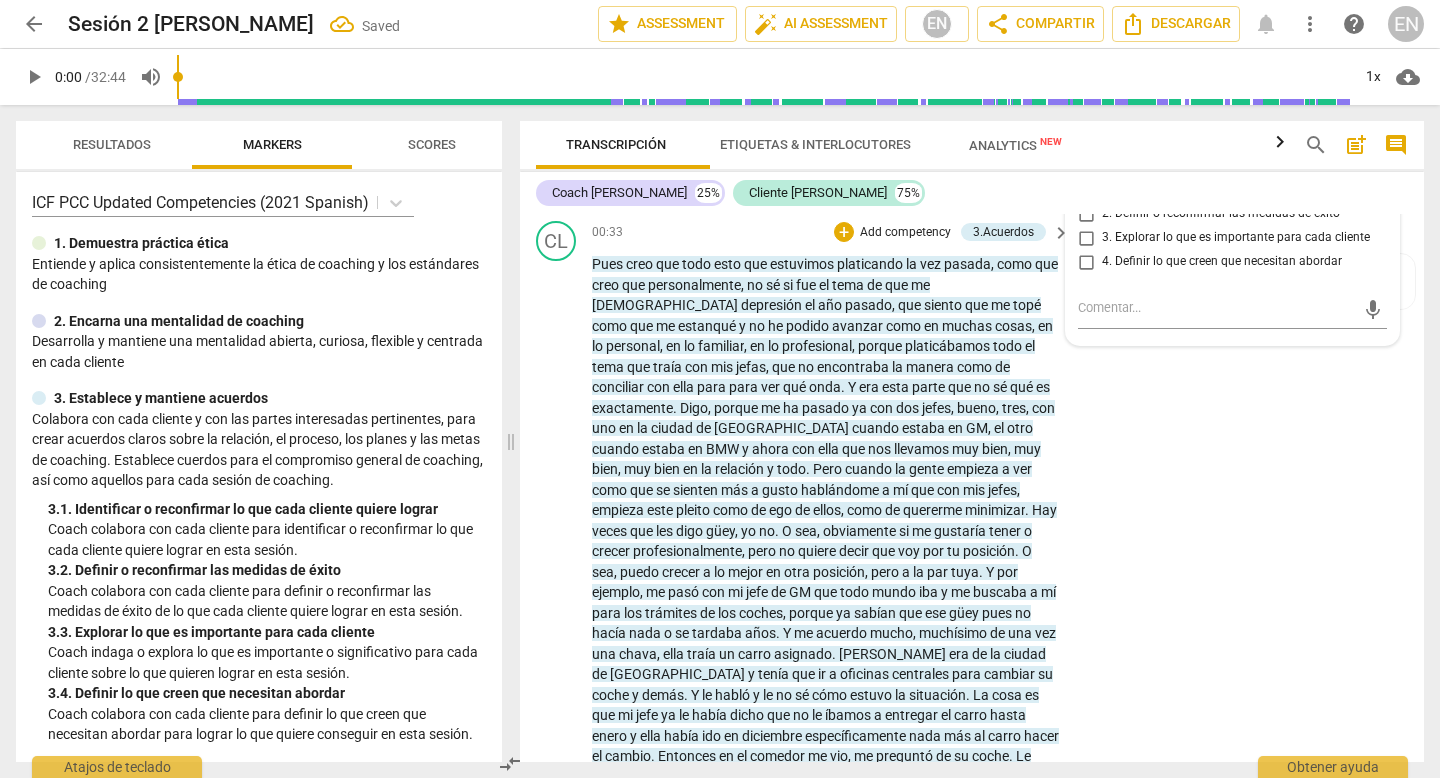 click on "Pues" at bounding box center [609, 264] 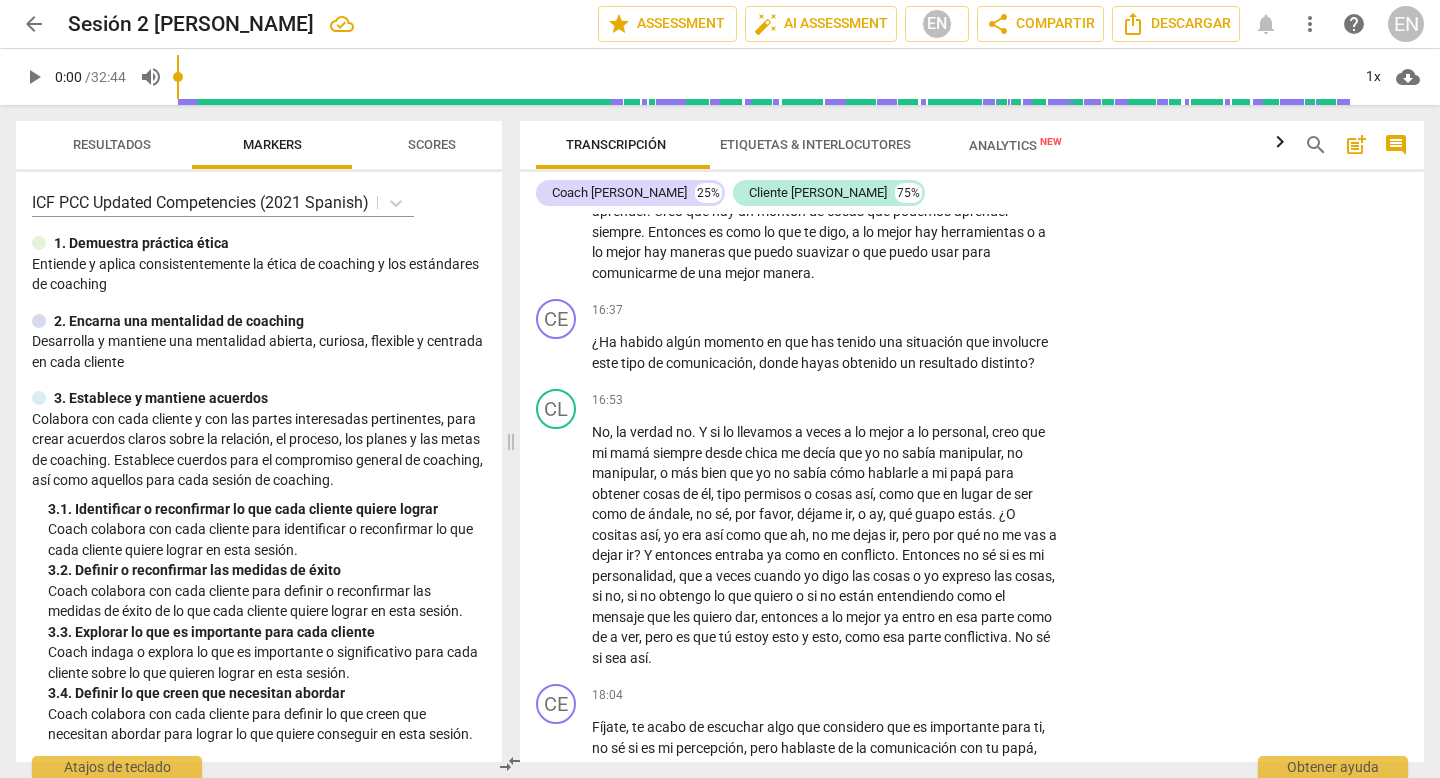 scroll, scrollTop: 4224, scrollLeft: 0, axis: vertical 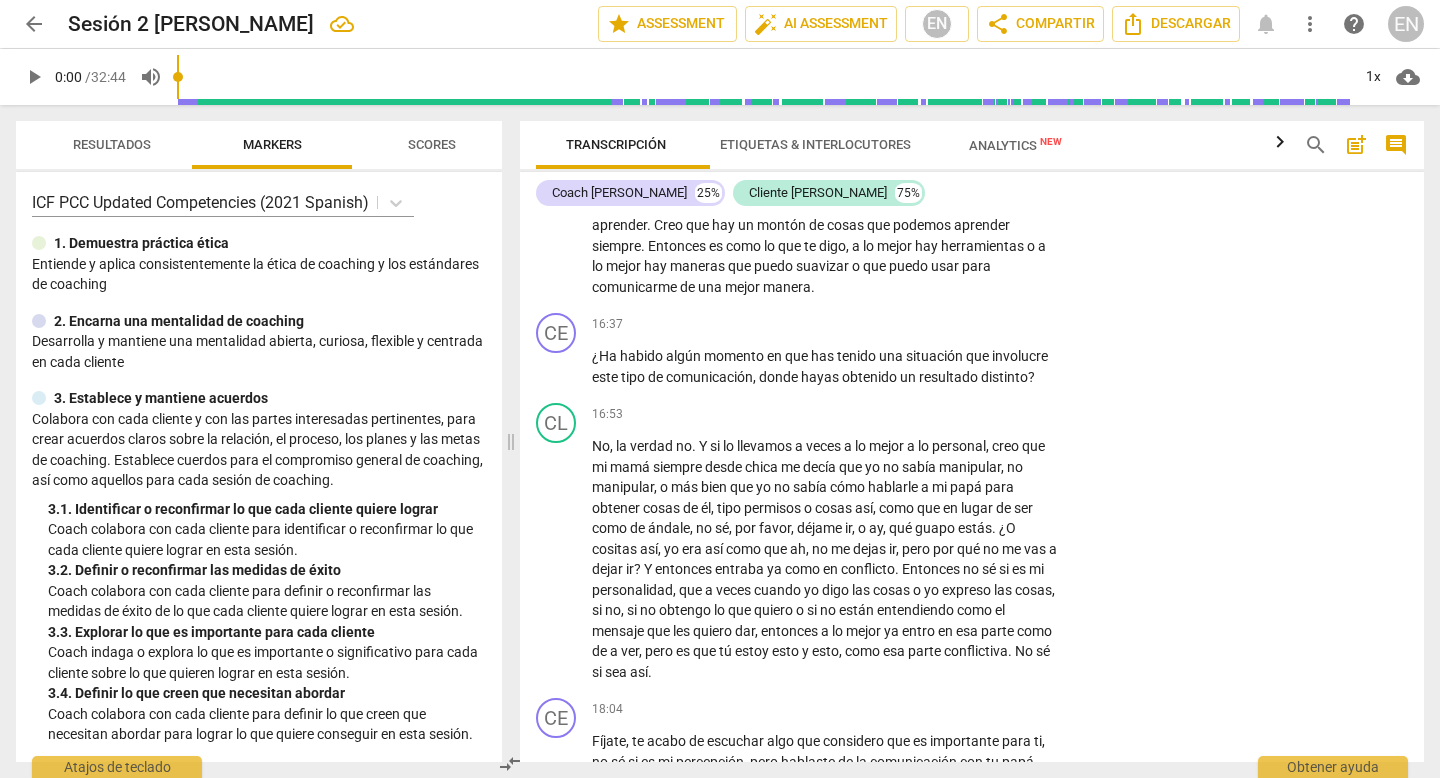 click on "avanzar" at bounding box center (792, -1040) 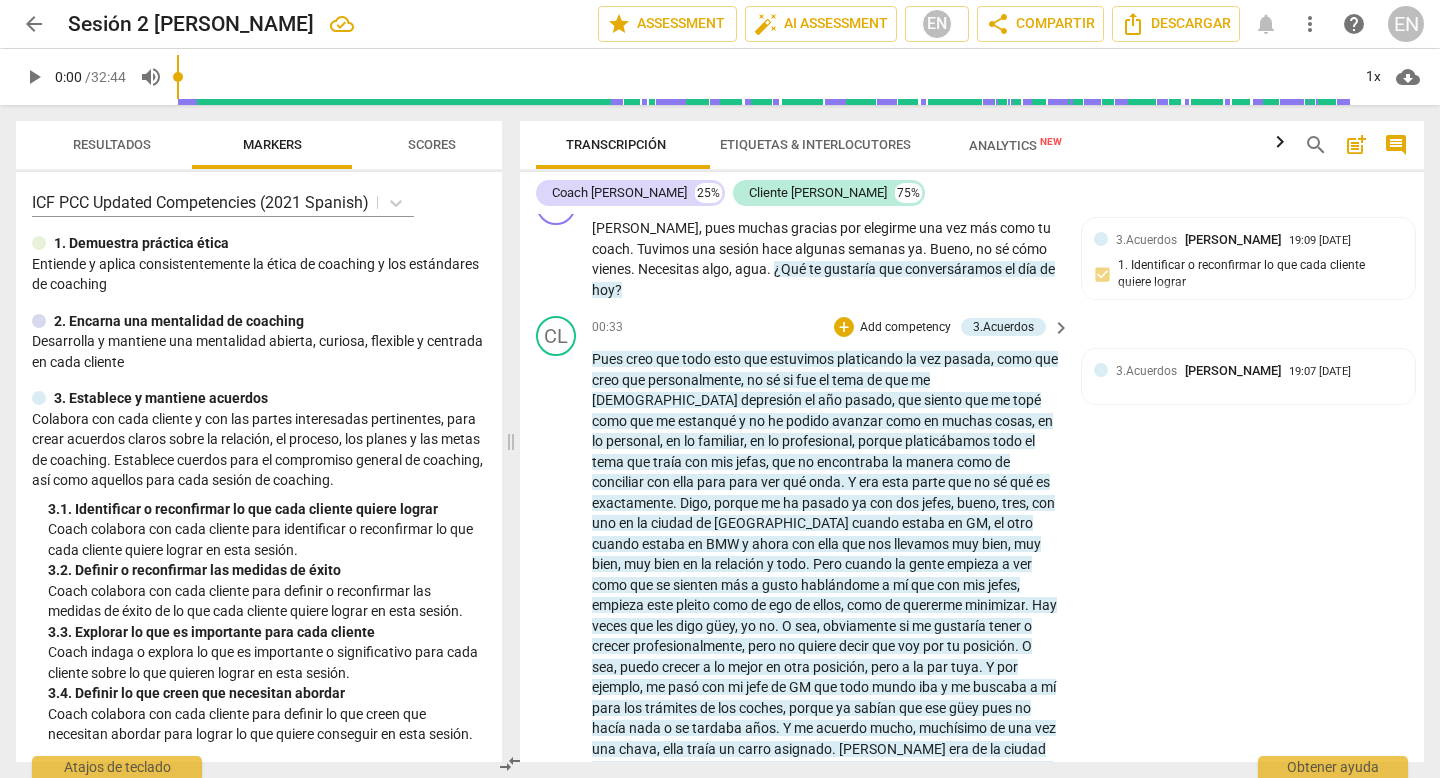 scroll, scrollTop: 0, scrollLeft: 0, axis: both 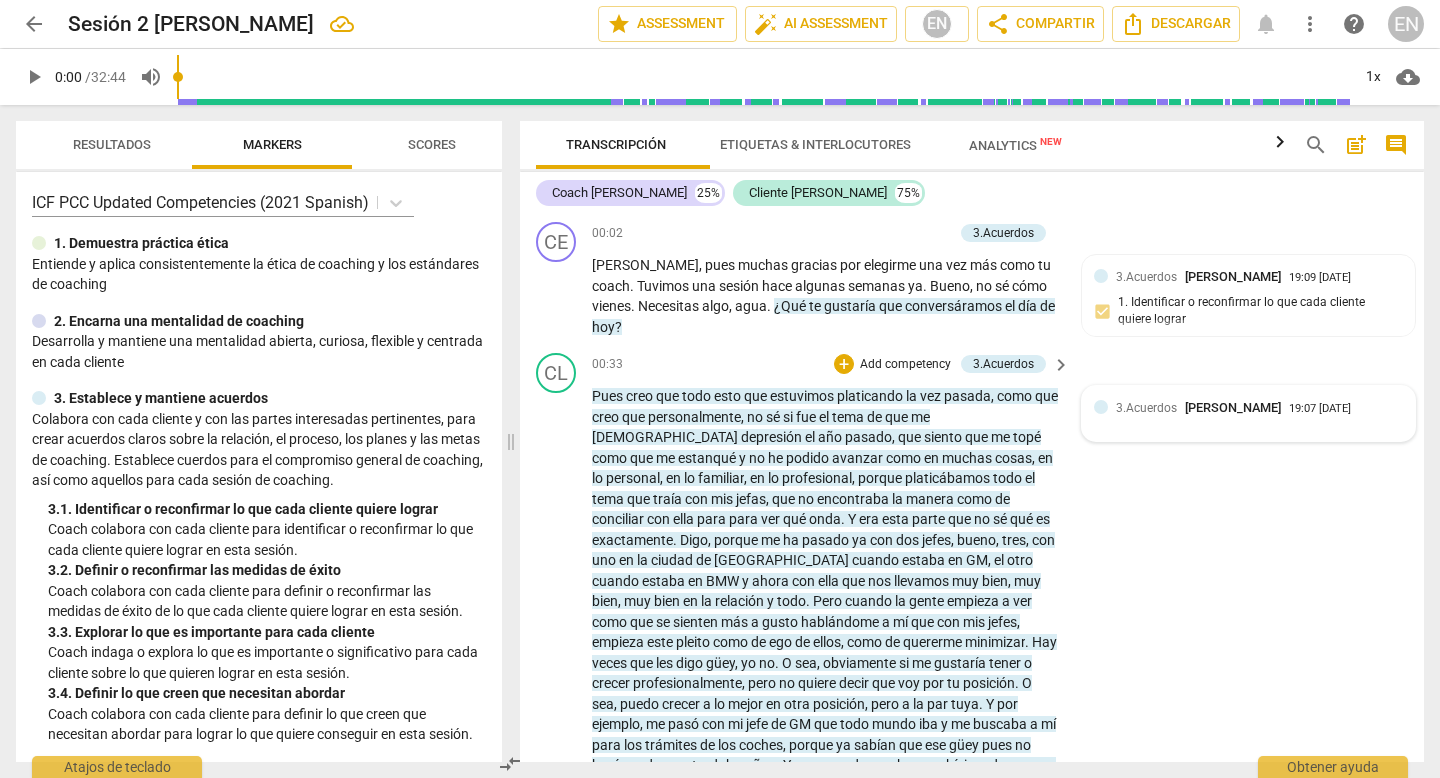 drag, startPoint x: 1113, startPoint y: 437, endPoint x: 1258, endPoint y: 472, distance: 149.16434 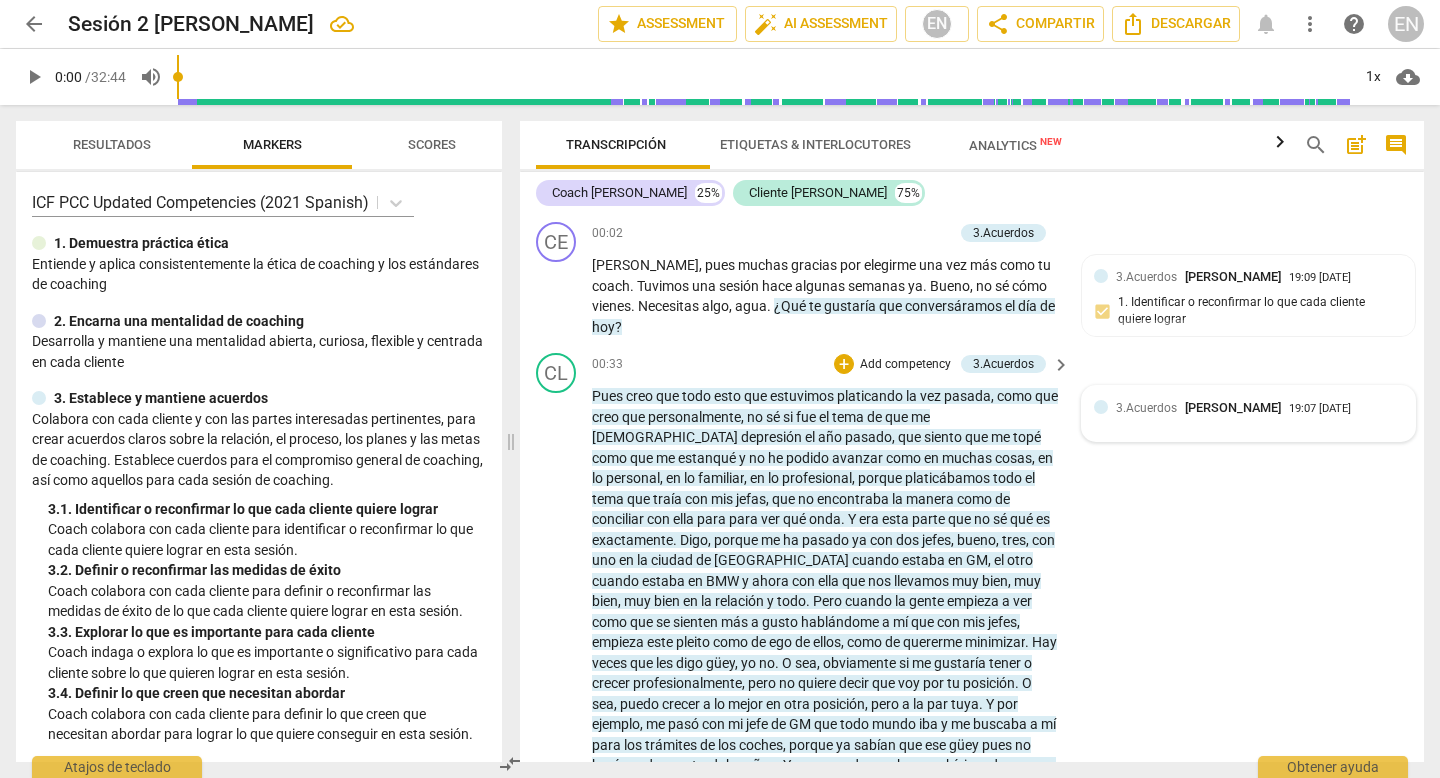 click on "3.Acuerdos [PERSON_NAME] 19:07 [DATE]" at bounding box center [1248, 413] 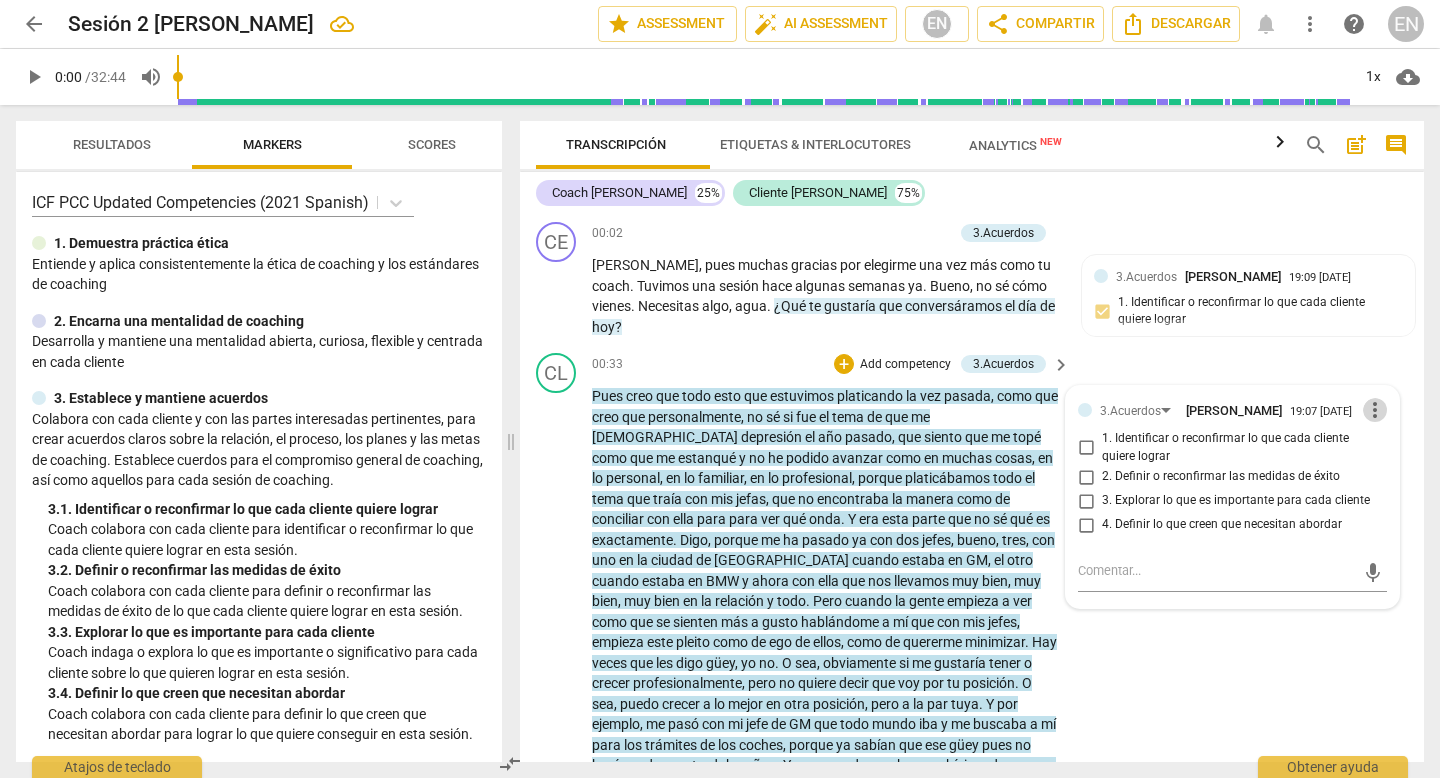 click on "more_vert" at bounding box center [1375, 410] 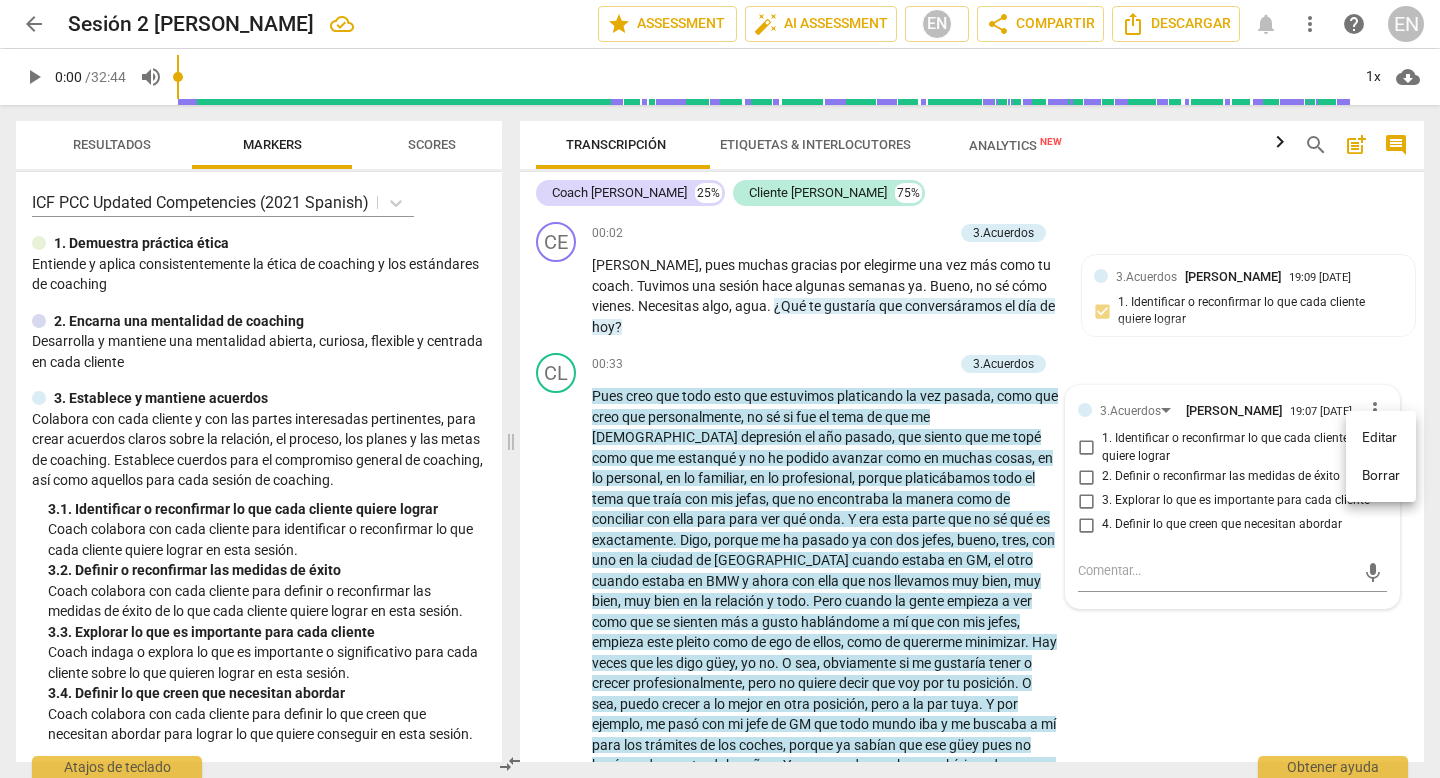 click on "Borrar" at bounding box center [1381, 476] 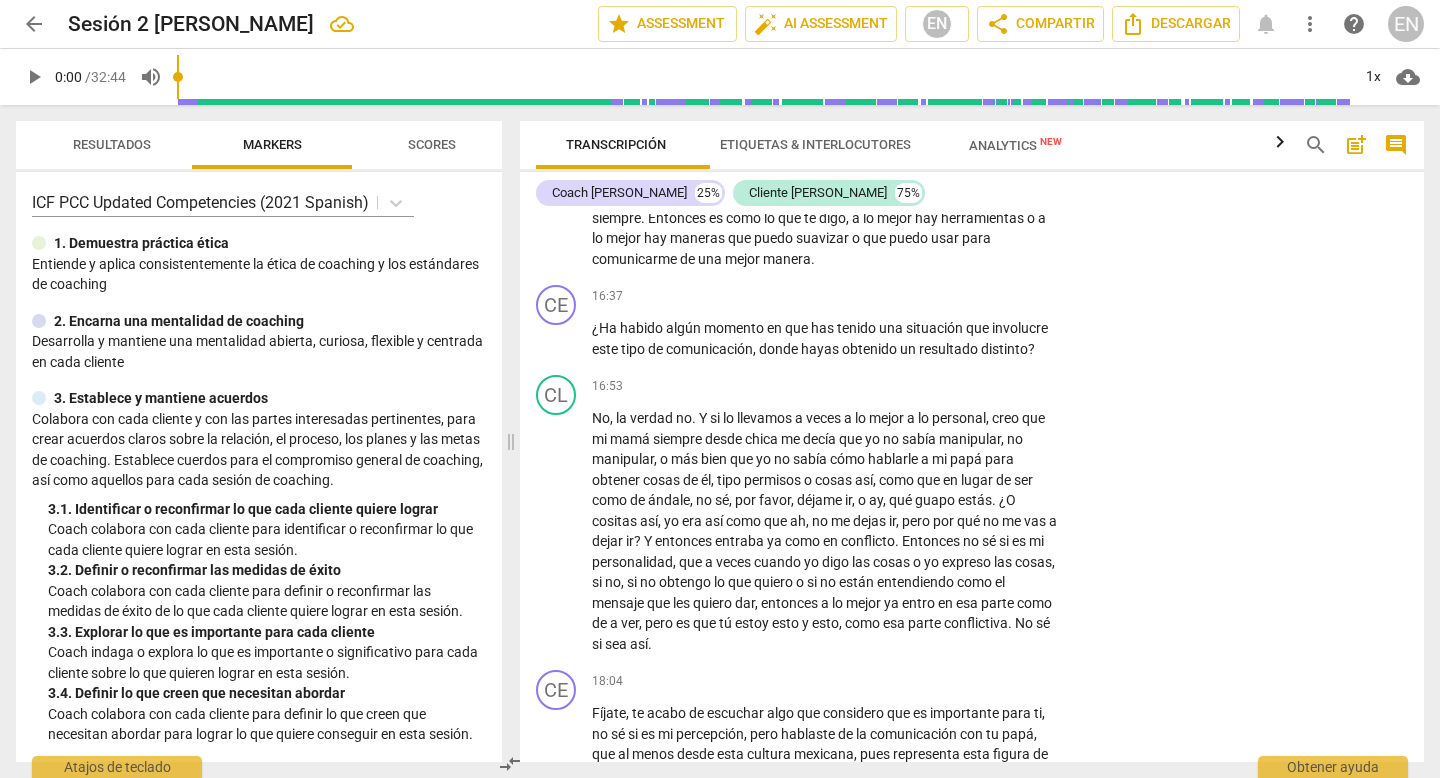scroll, scrollTop: 4257, scrollLeft: 0, axis: vertical 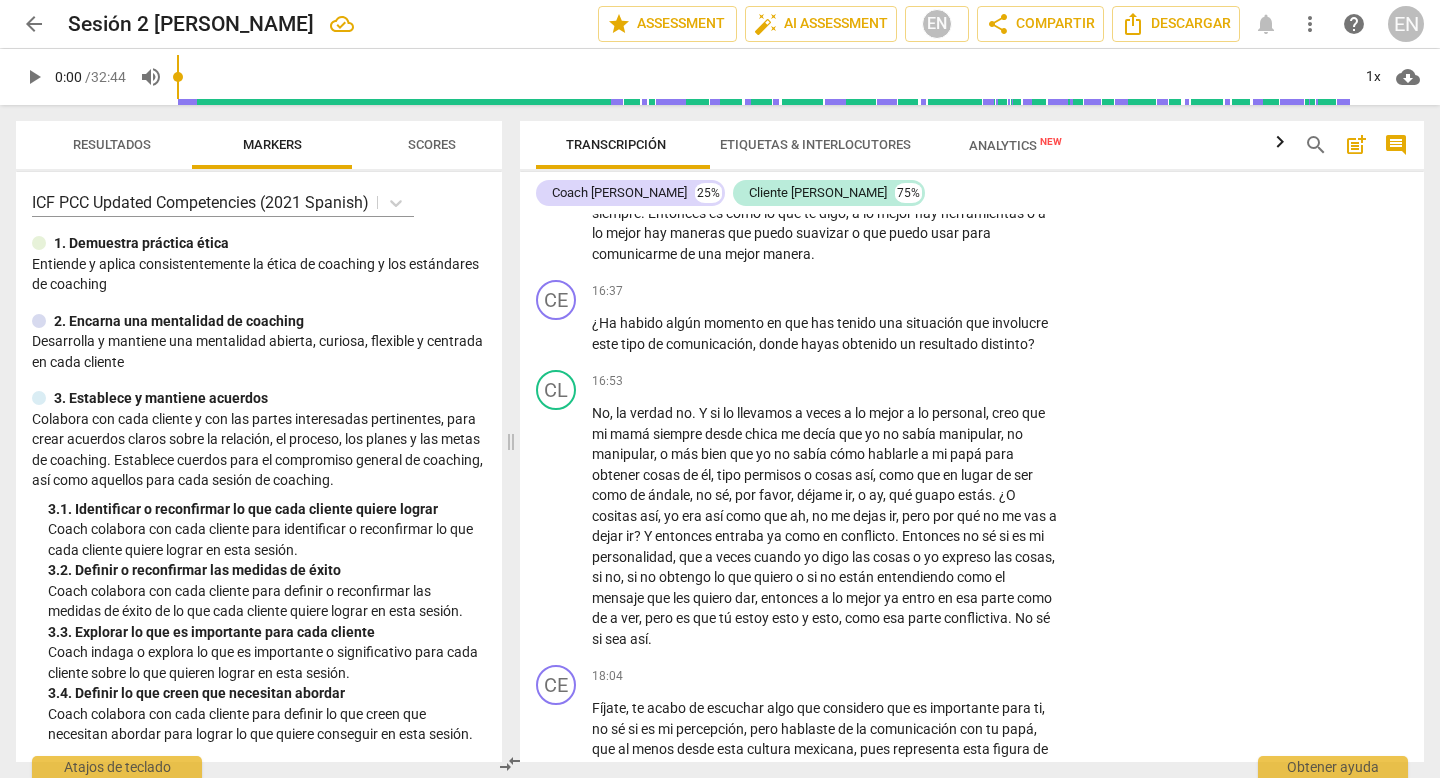 click on "Add competency" at bounding box center (998, -1035) 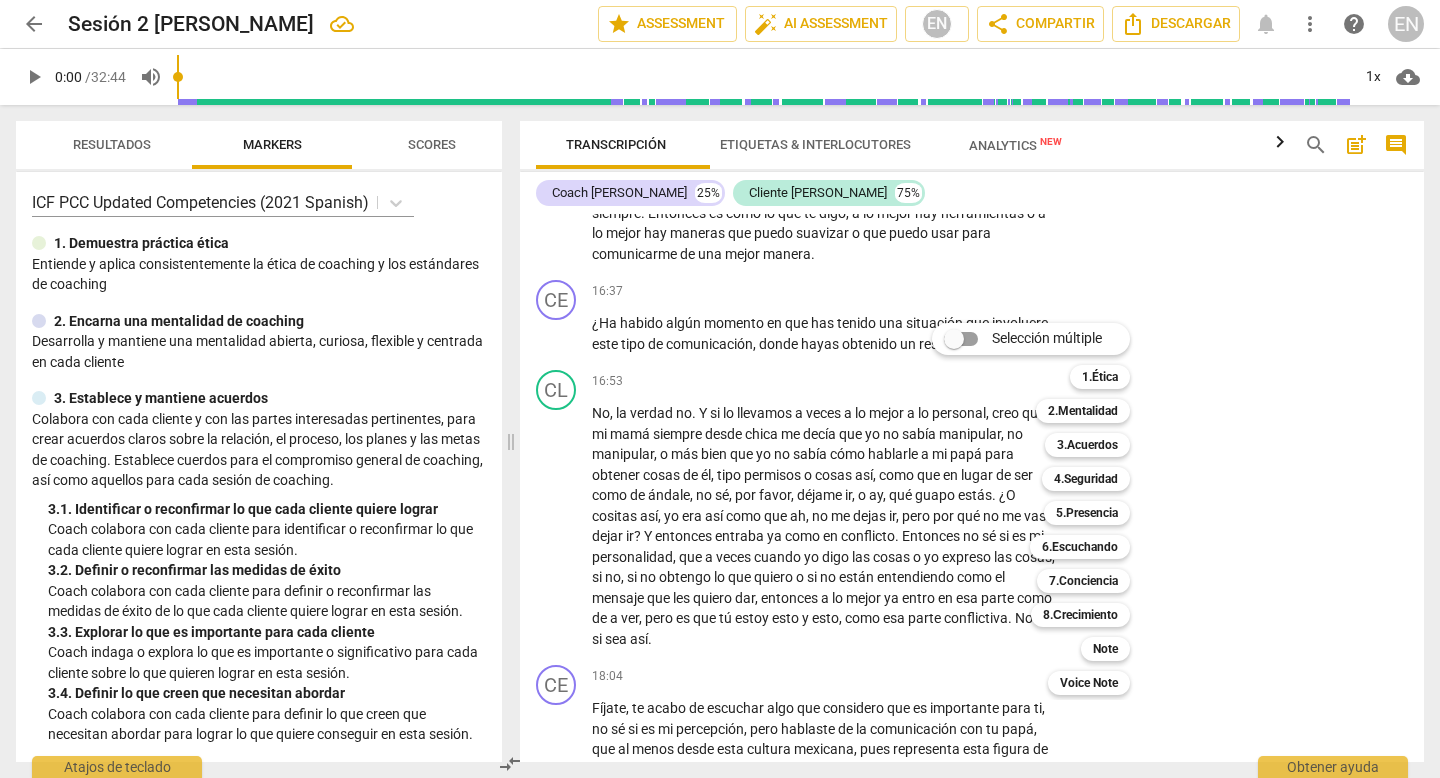 click at bounding box center [720, 389] 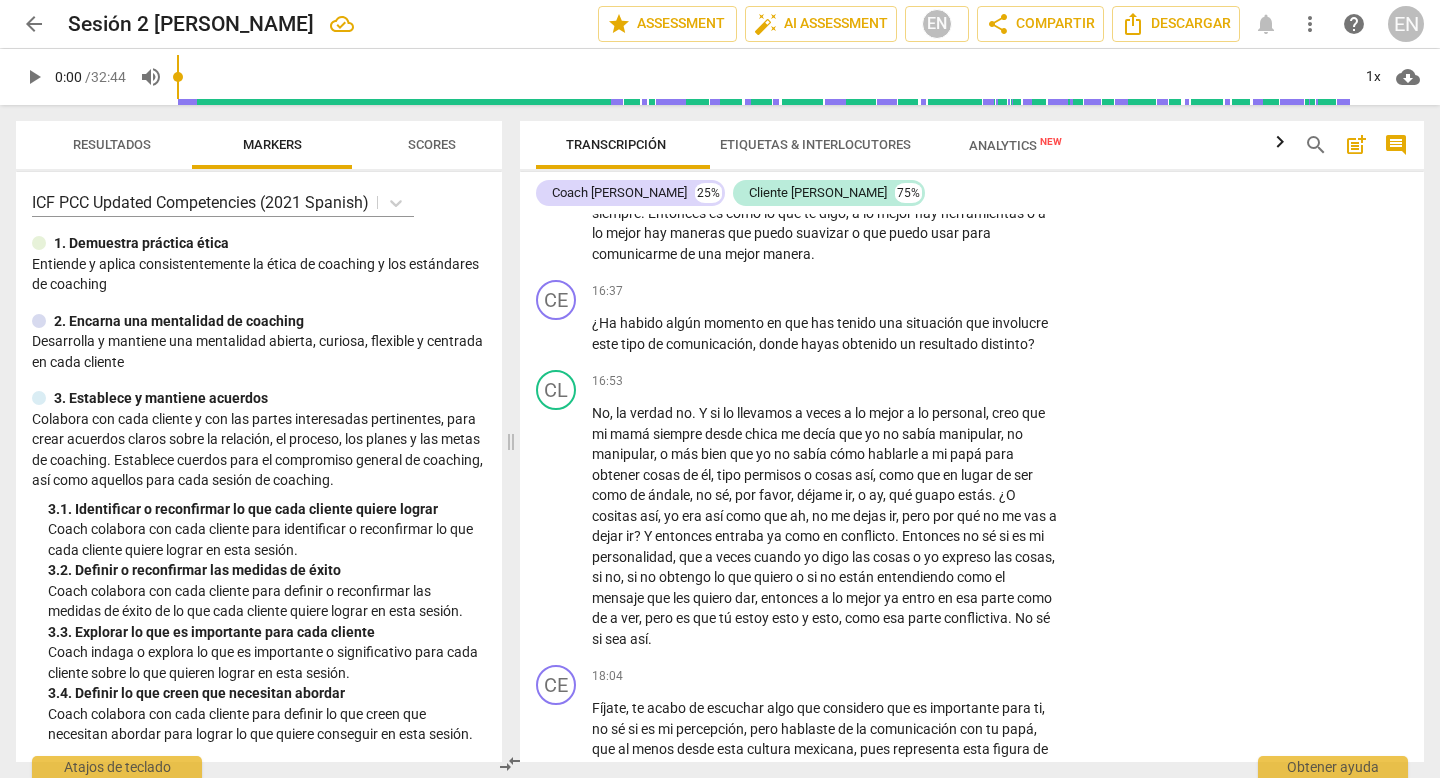drag, startPoint x: 879, startPoint y: 598, endPoint x: 967, endPoint y: 629, distance: 93.30059 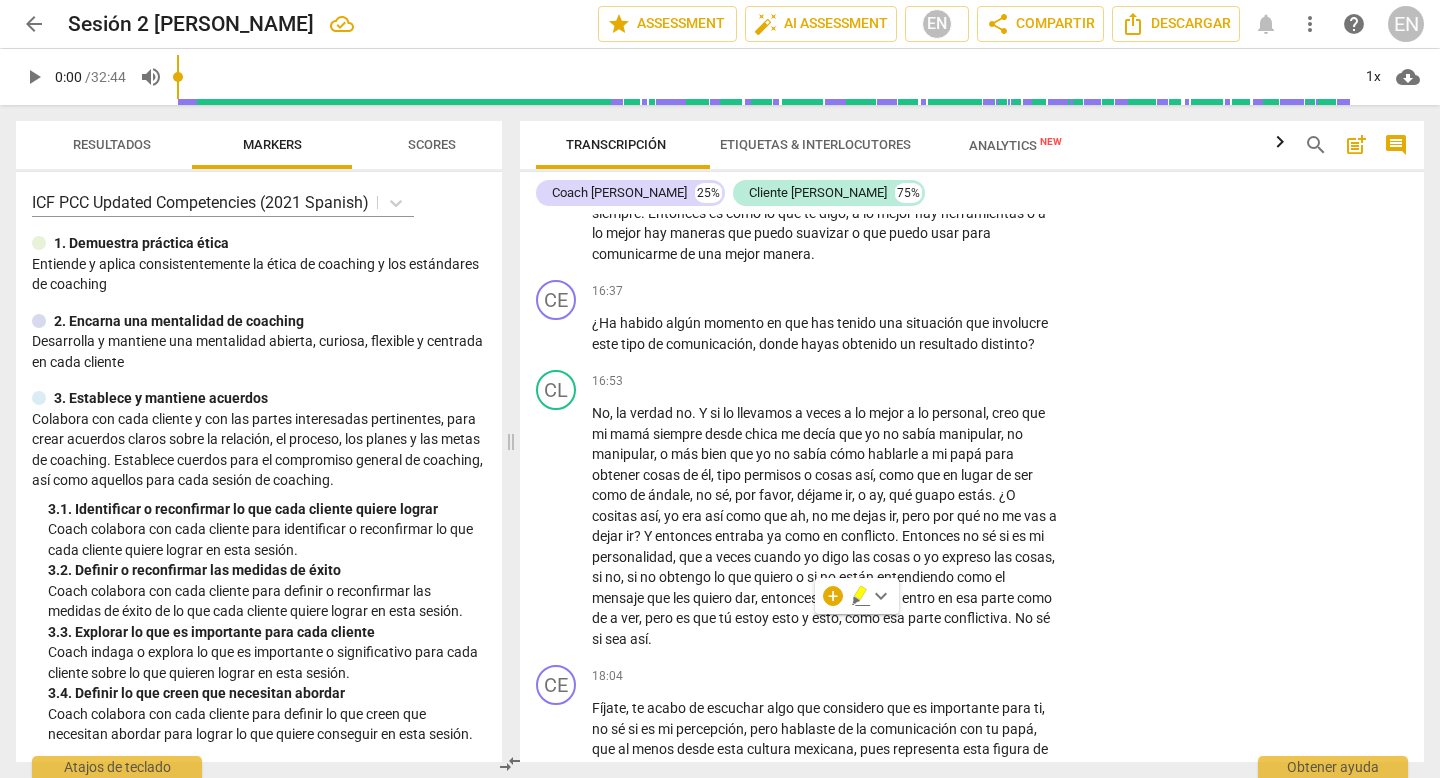 click on "Add competency" at bounding box center (998, -1035) 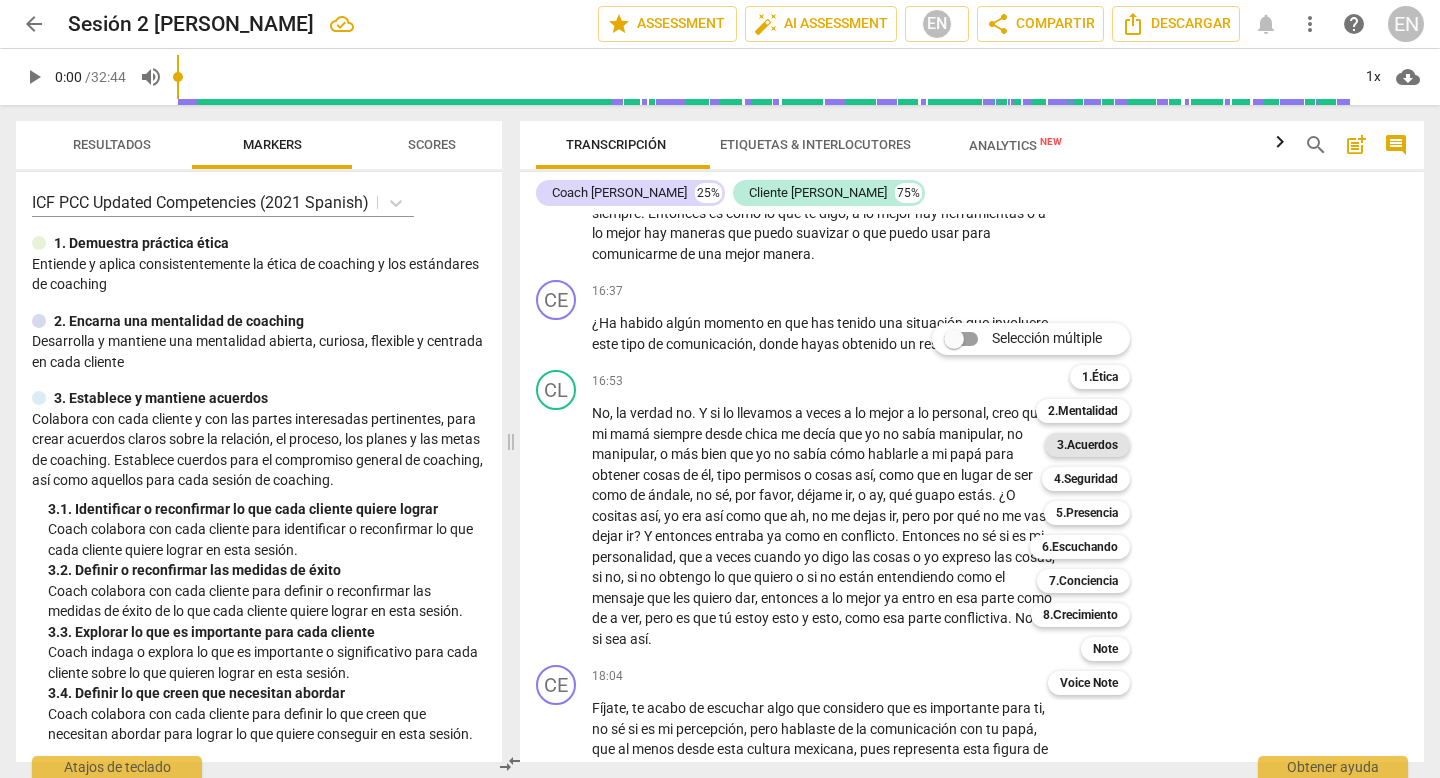 click on "3.Acuerdos" at bounding box center (1087, 445) 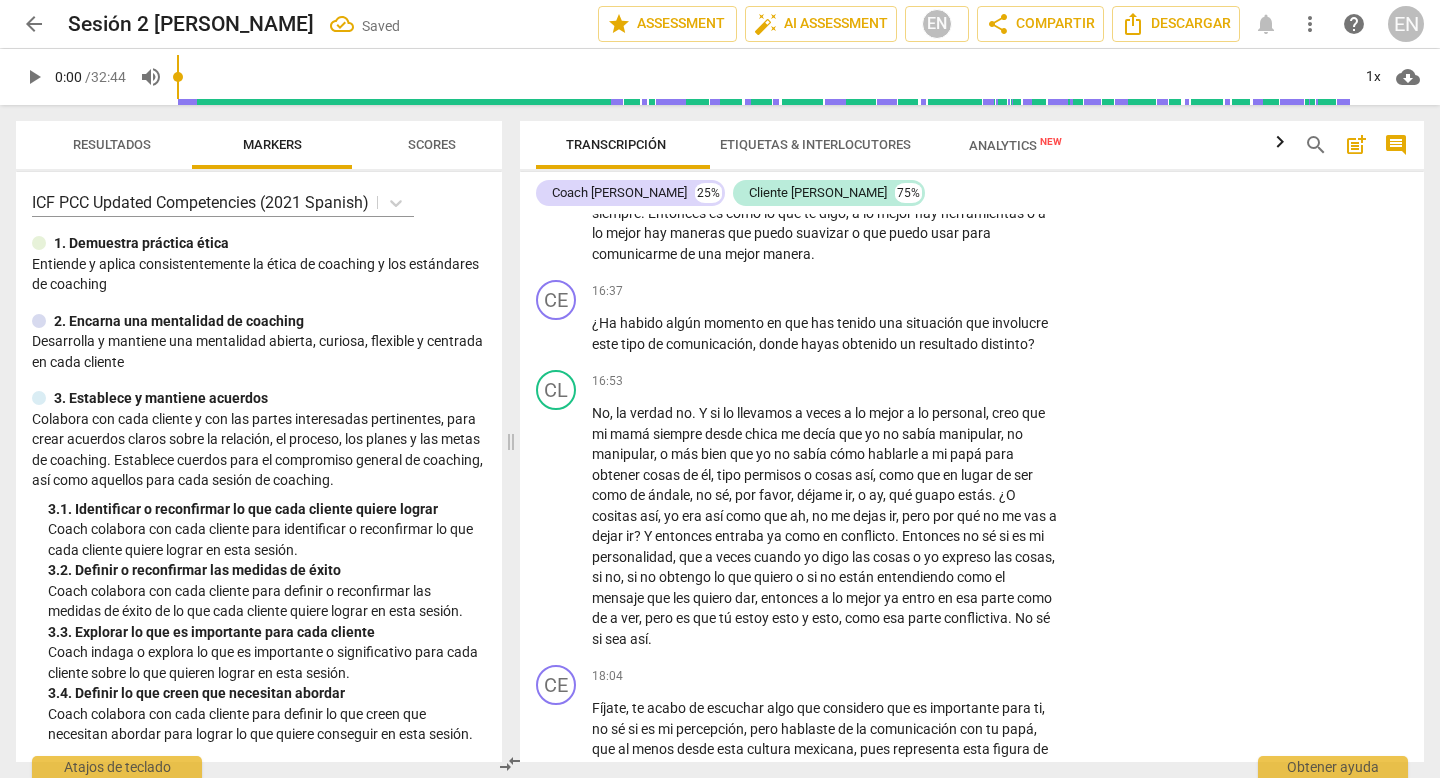 scroll, scrollTop: 4567, scrollLeft: 0, axis: vertical 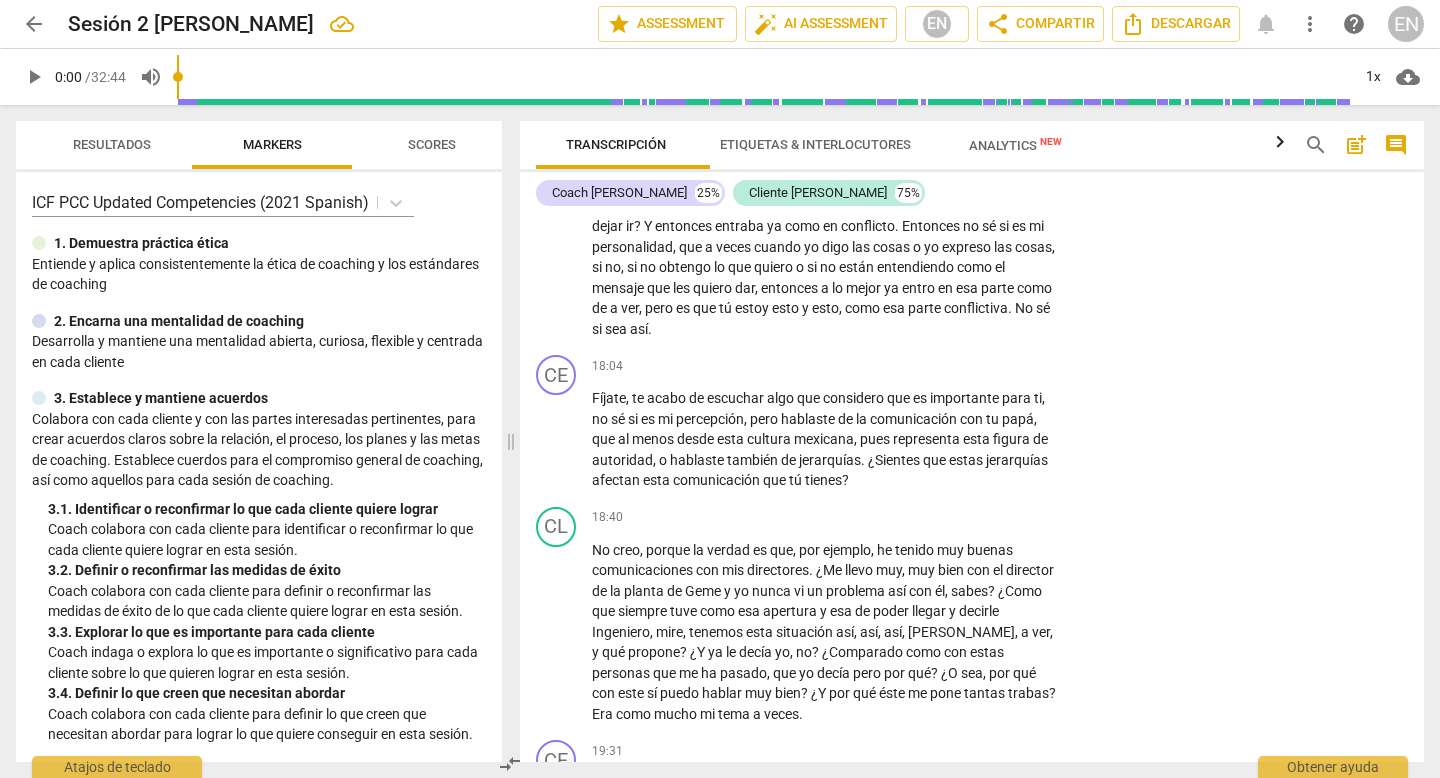 click on "4. Definir lo que creen que necesitan abordar" at bounding box center [1086, -1184] 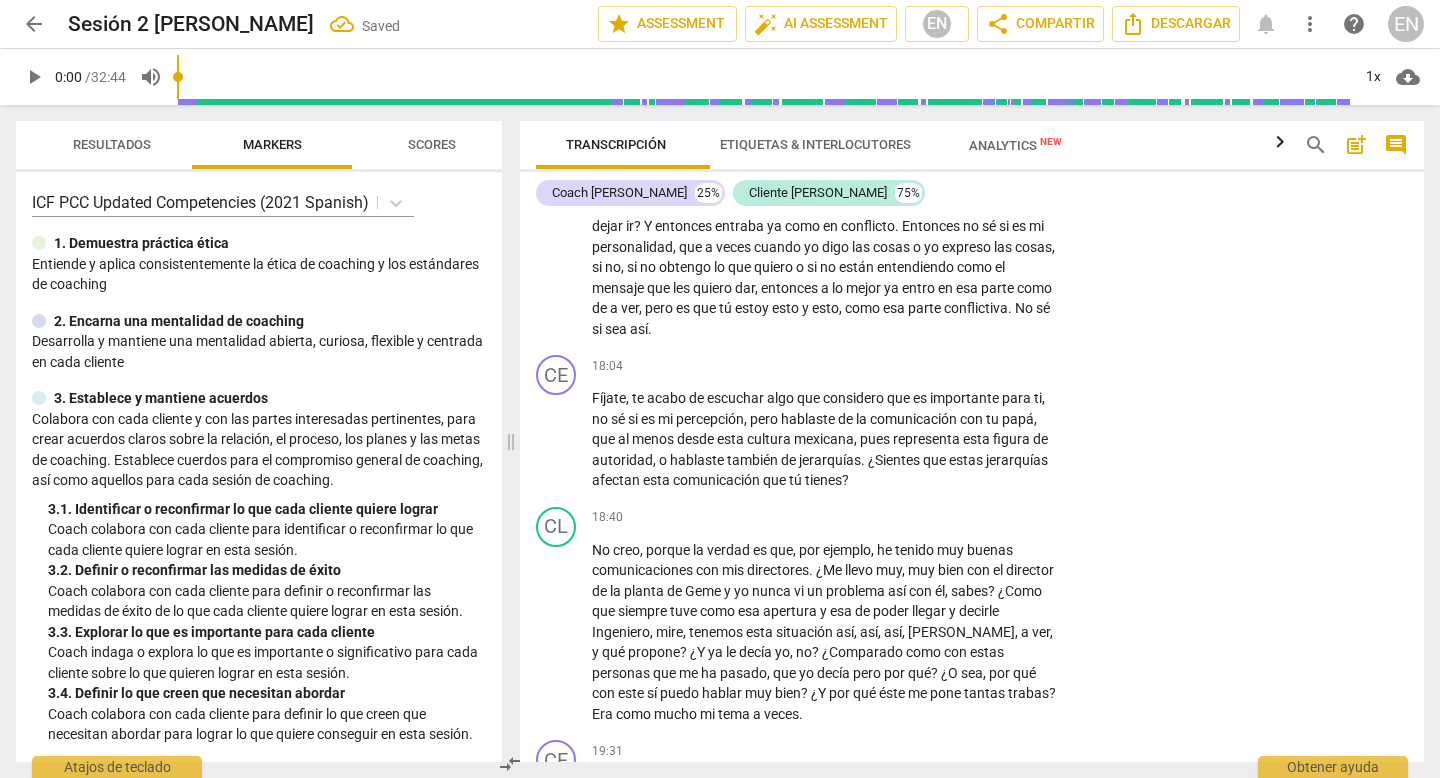 click on "CE play_arrow pause 12:59 + Add competency keyboard_arrow_right Si   tuvieras   que   decirme   en   una   frase   lo   que   quieres   trabajar ." at bounding box center [972, -1079] 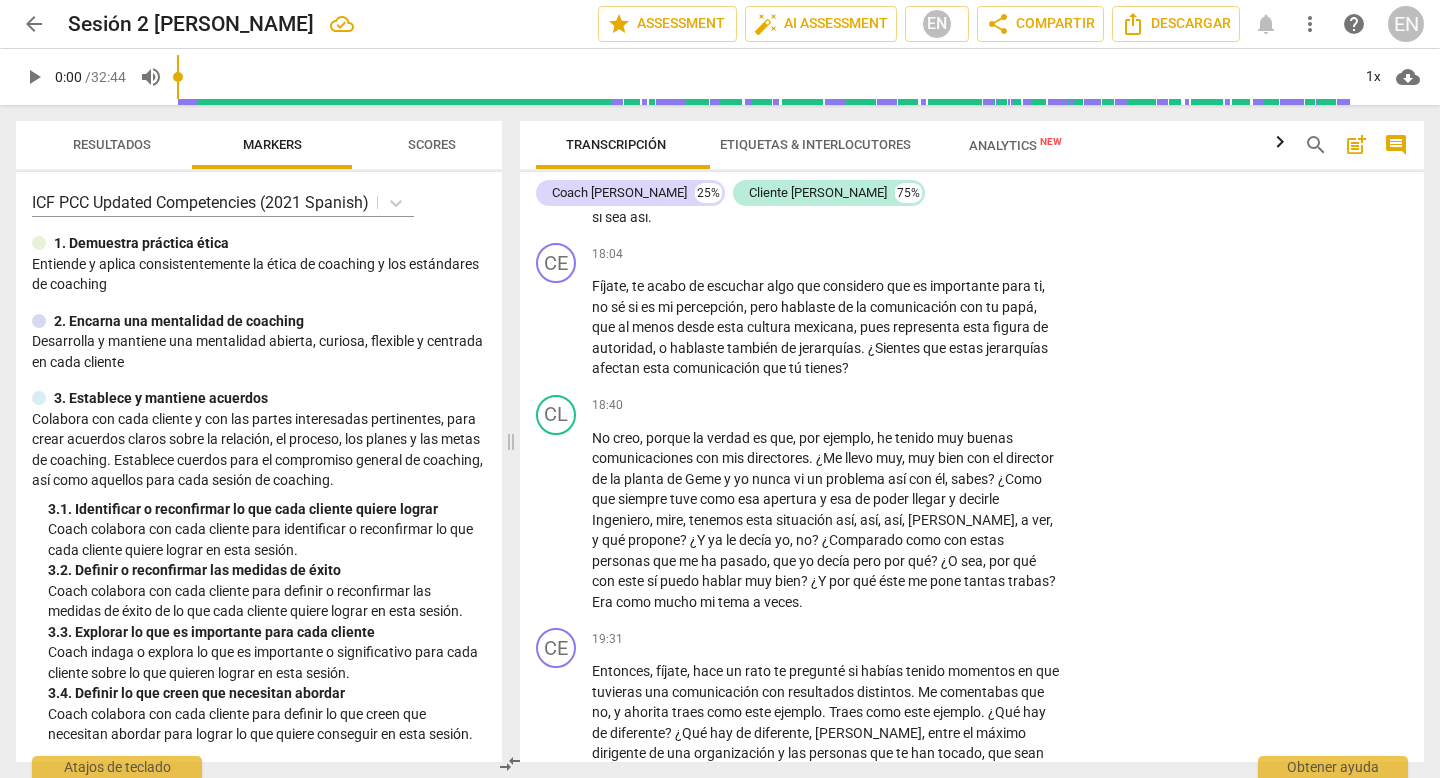 scroll, scrollTop: 4687, scrollLeft: 0, axis: vertical 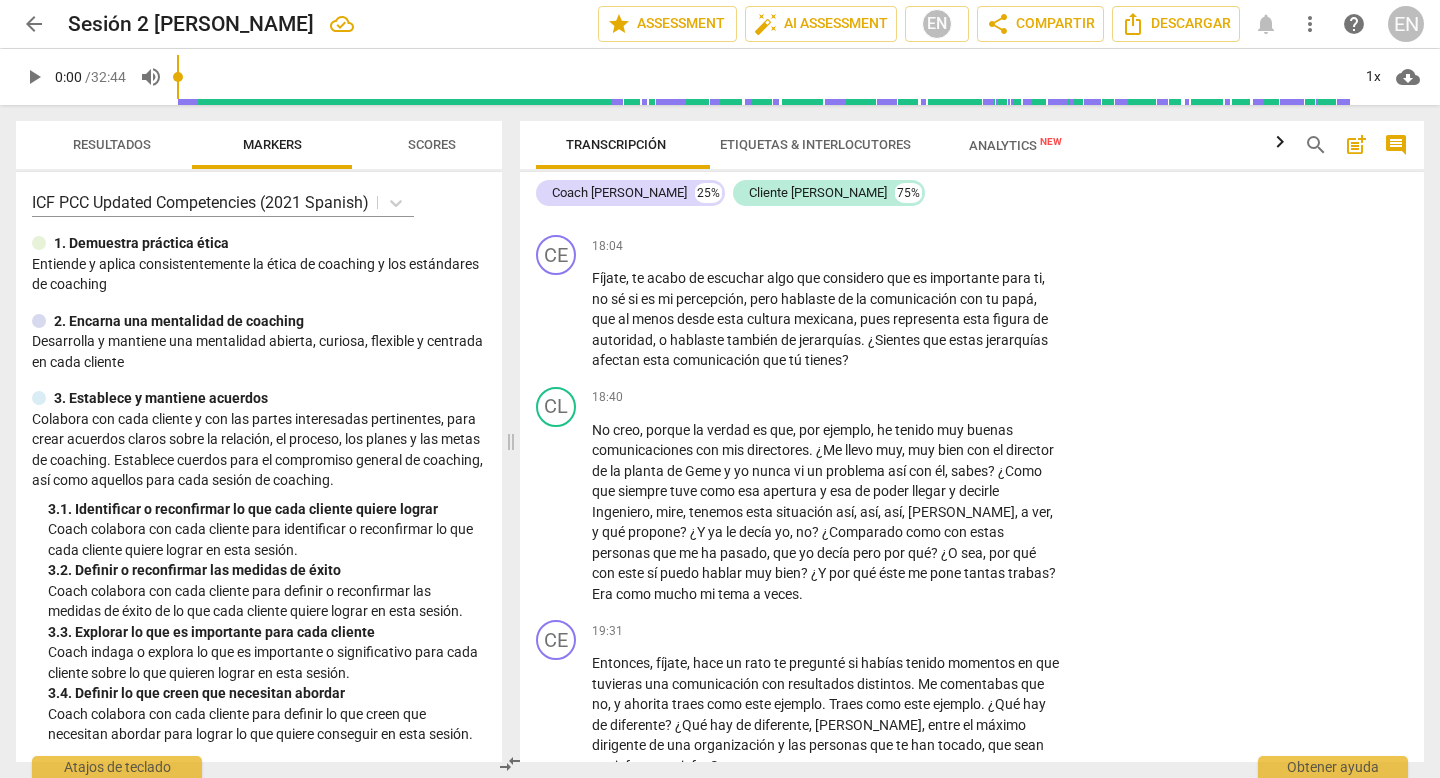 drag, startPoint x: 593, startPoint y: 440, endPoint x: 1114, endPoint y: 451, distance: 521.1161 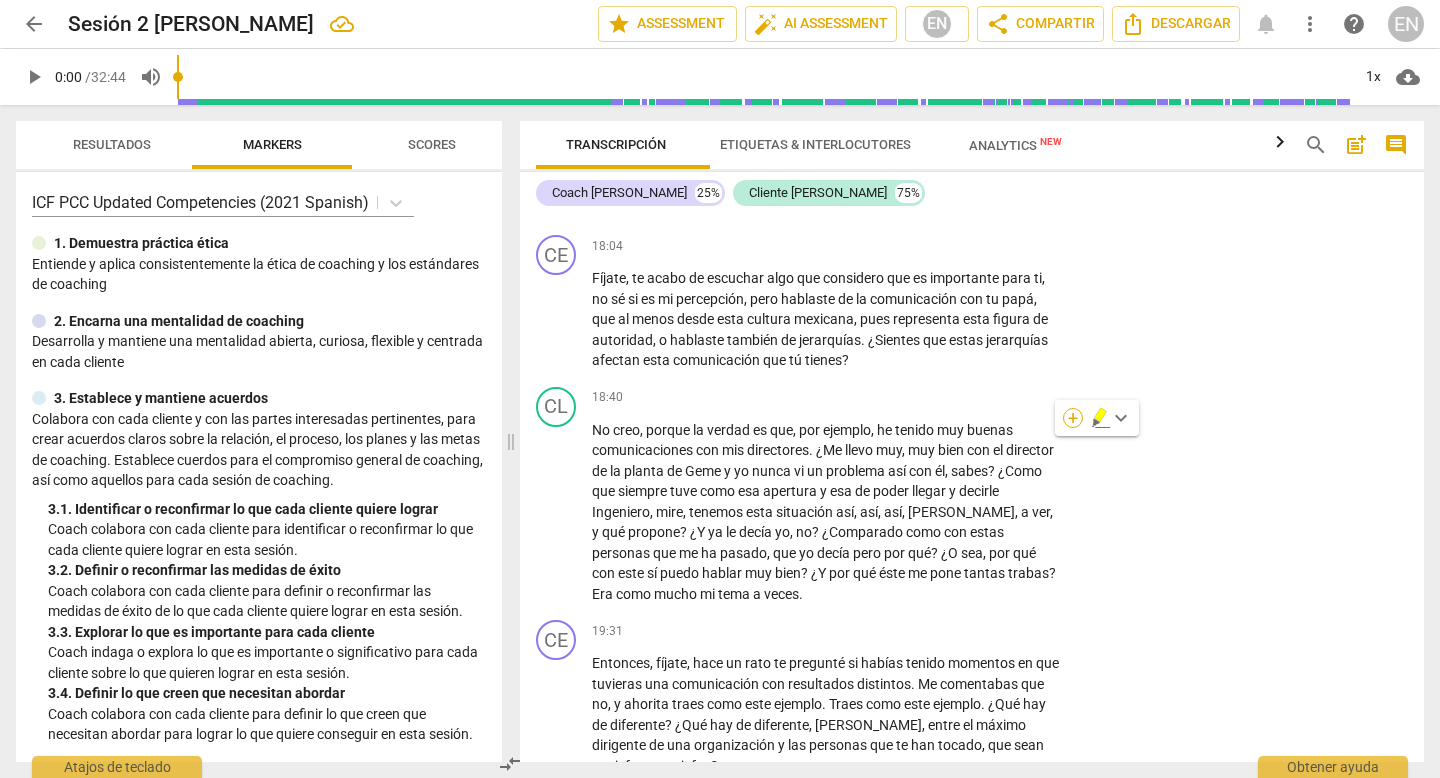click on "+" at bounding box center (1073, 418) 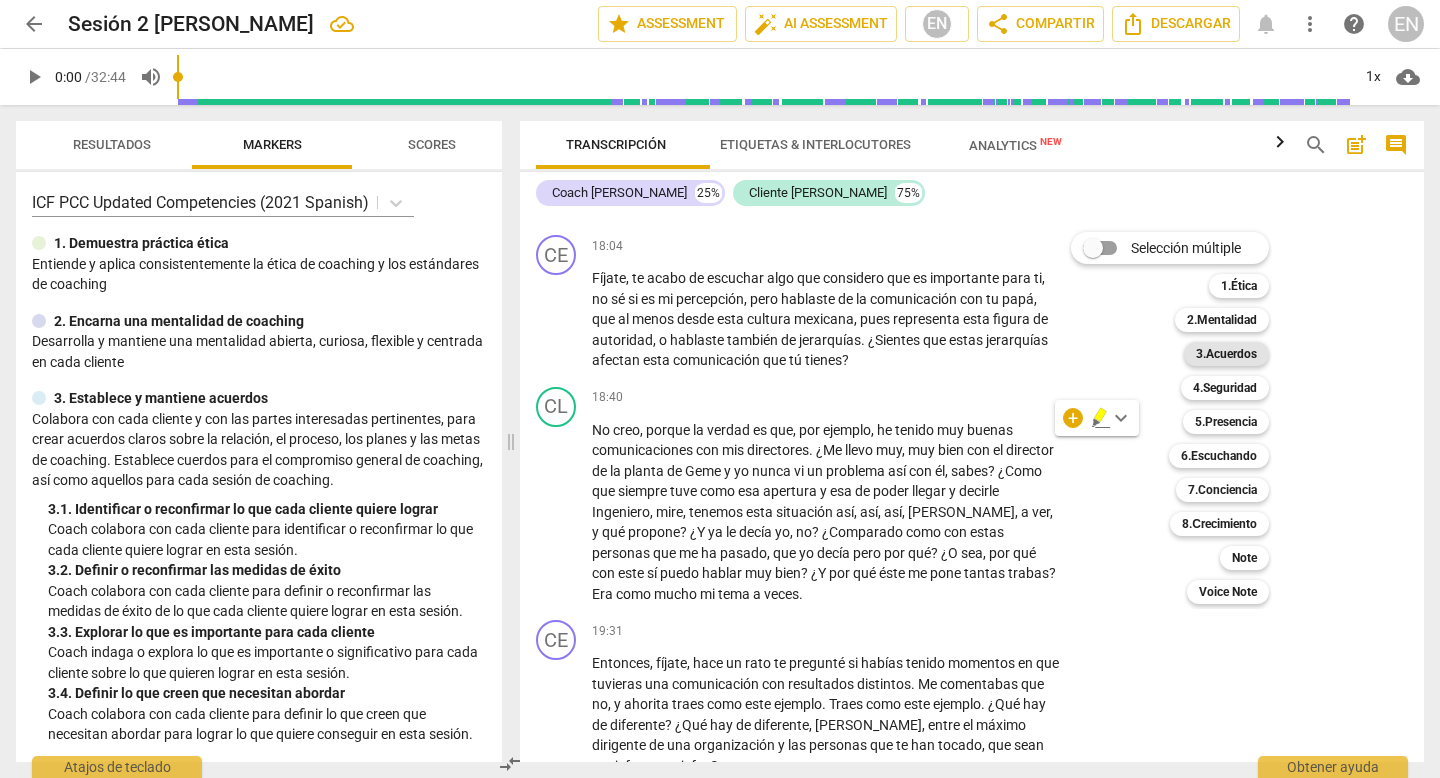 click on "3.Acuerdos" at bounding box center (1226, 354) 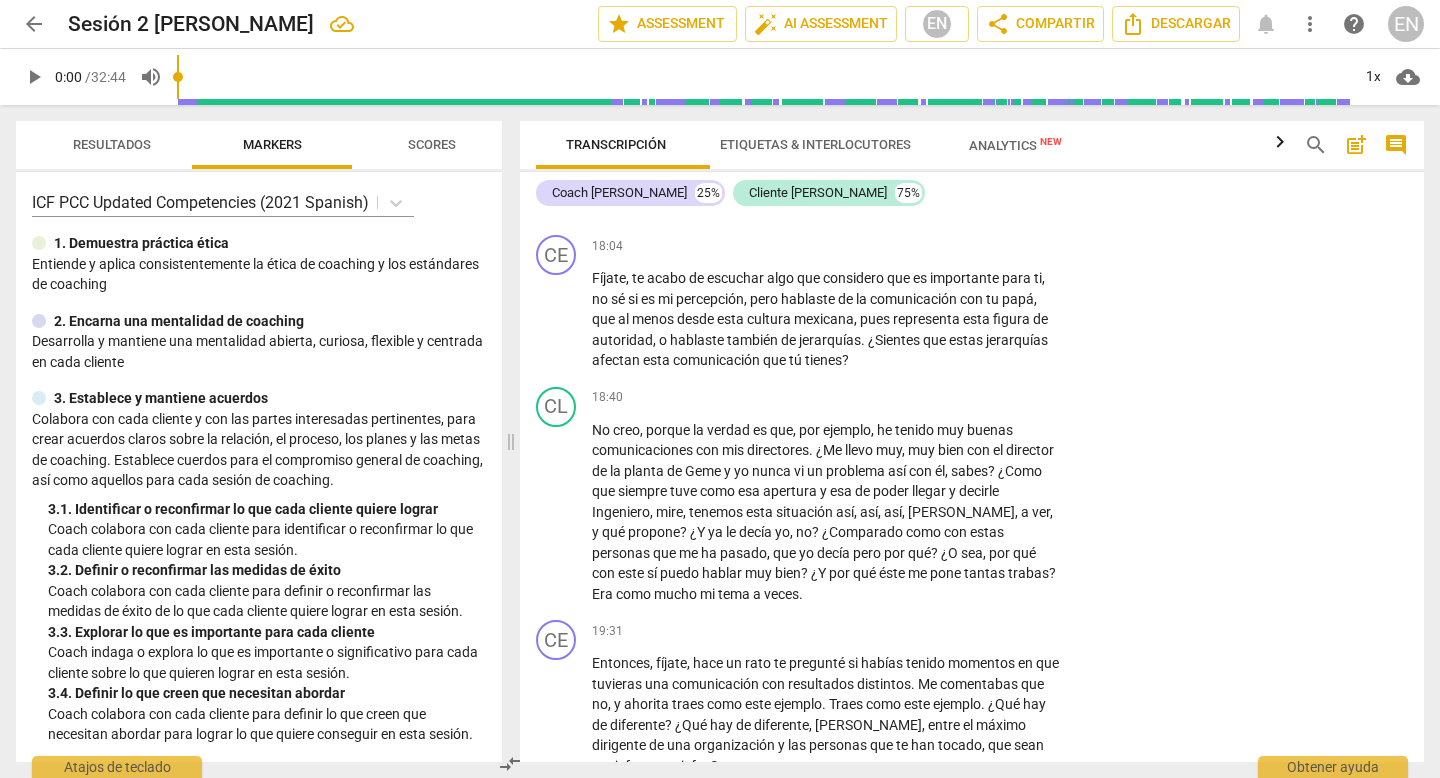 click on "1. Identificar o reconfirmar lo que cada cliente quiere lograr" at bounding box center [1086, -1140] 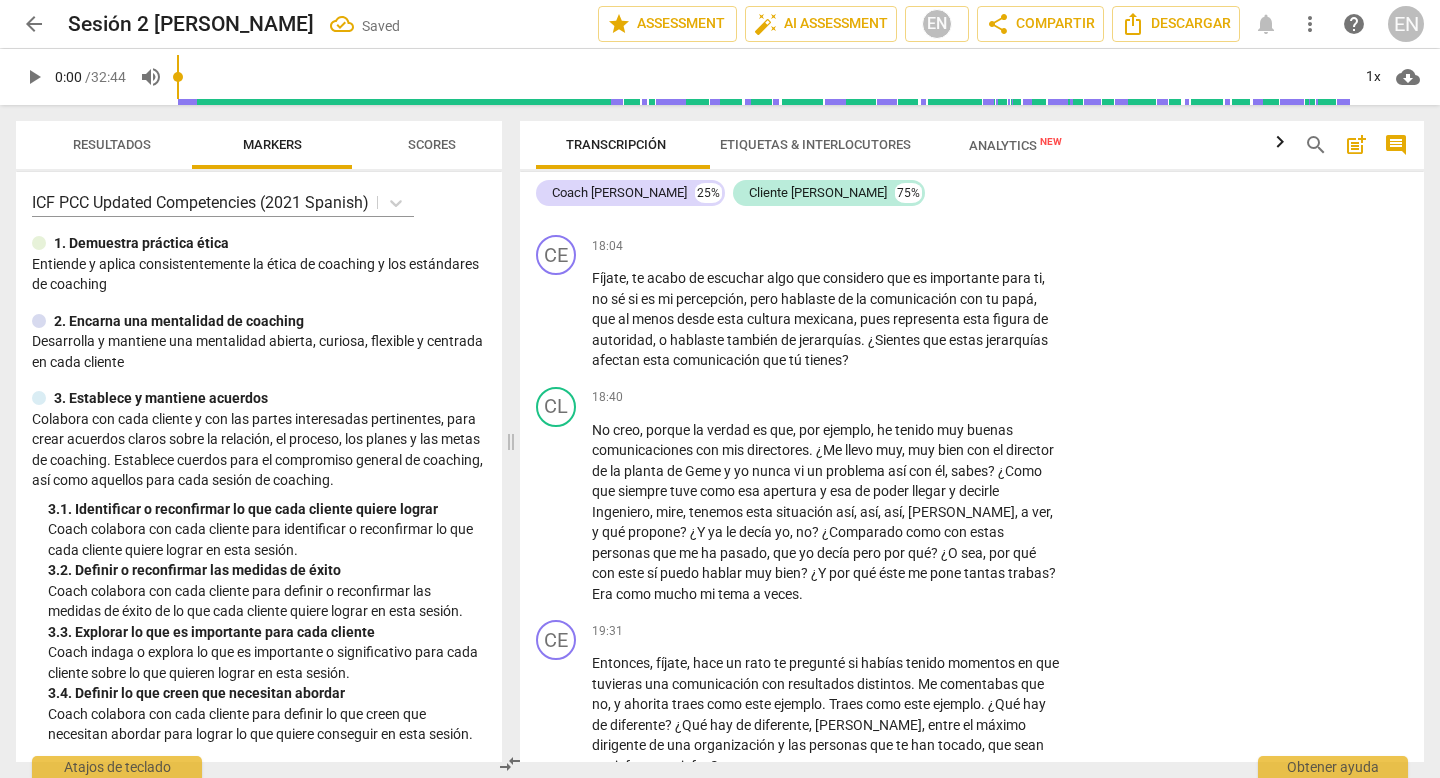 click on "CL play_arrow pause 13:10 + Add competency keyboard_arrow_right Como   lo   que   quiero   trabajar   [DATE]   o   así ." at bounding box center (972, -1111) 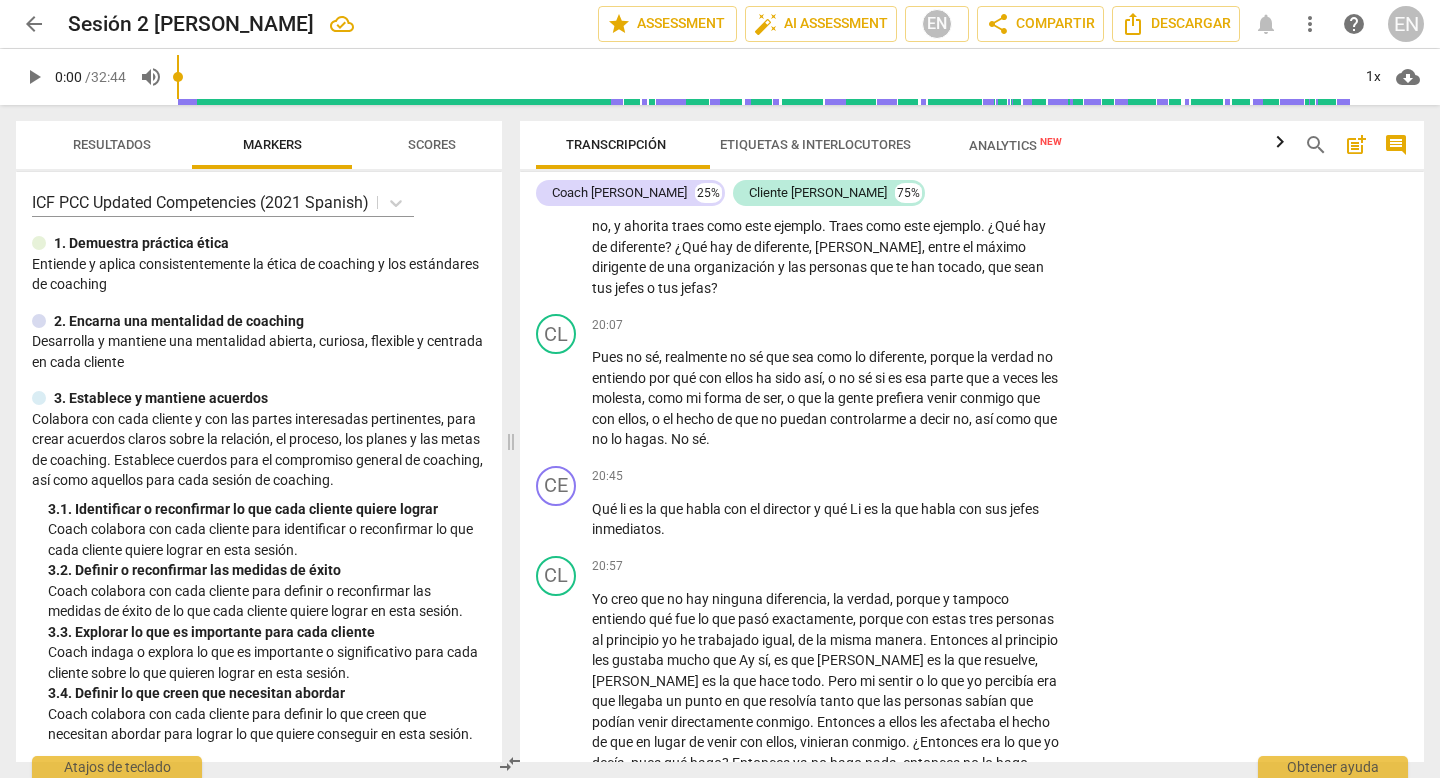 scroll, scrollTop: 5167, scrollLeft: 0, axis: vertical 